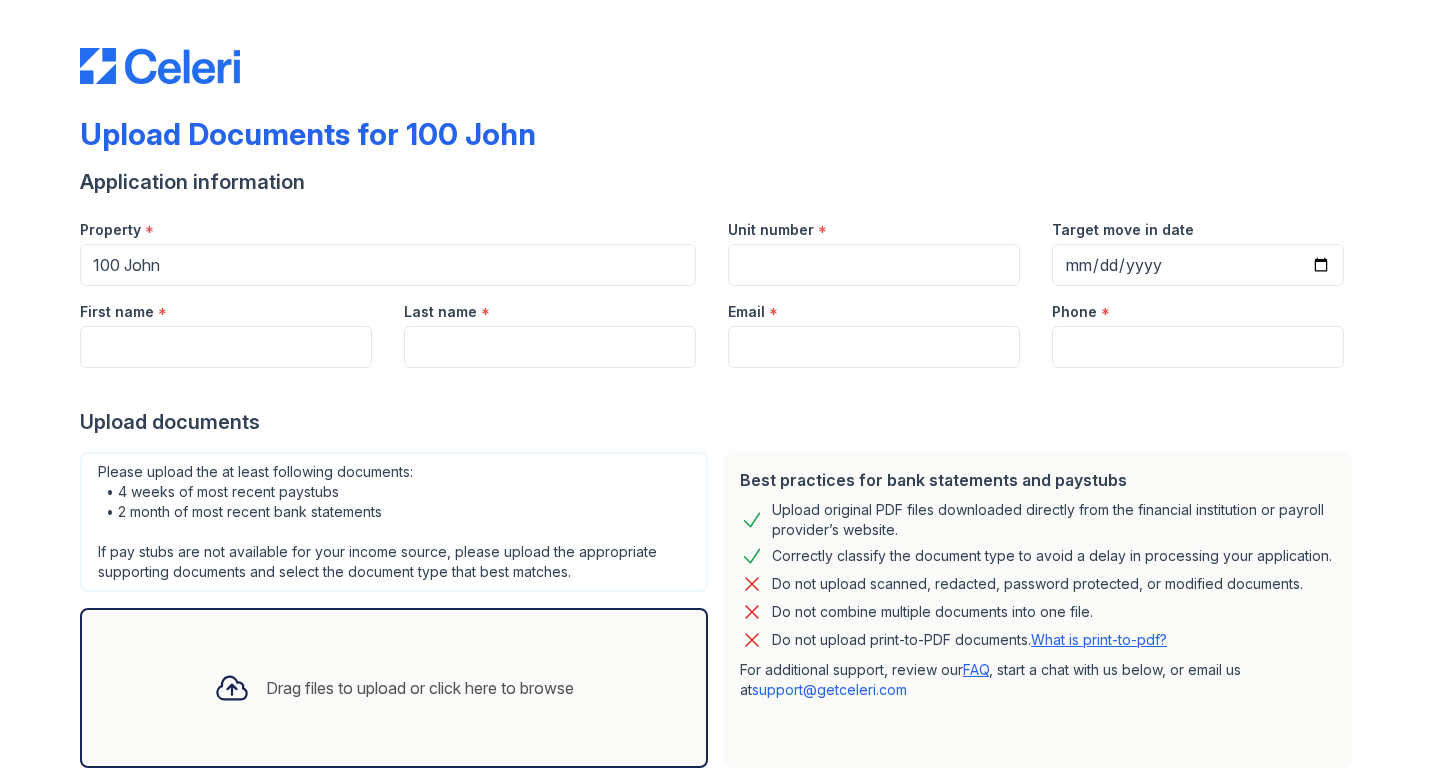 scroll, scrollTop: 0, scrollLeft: 0, axis: both 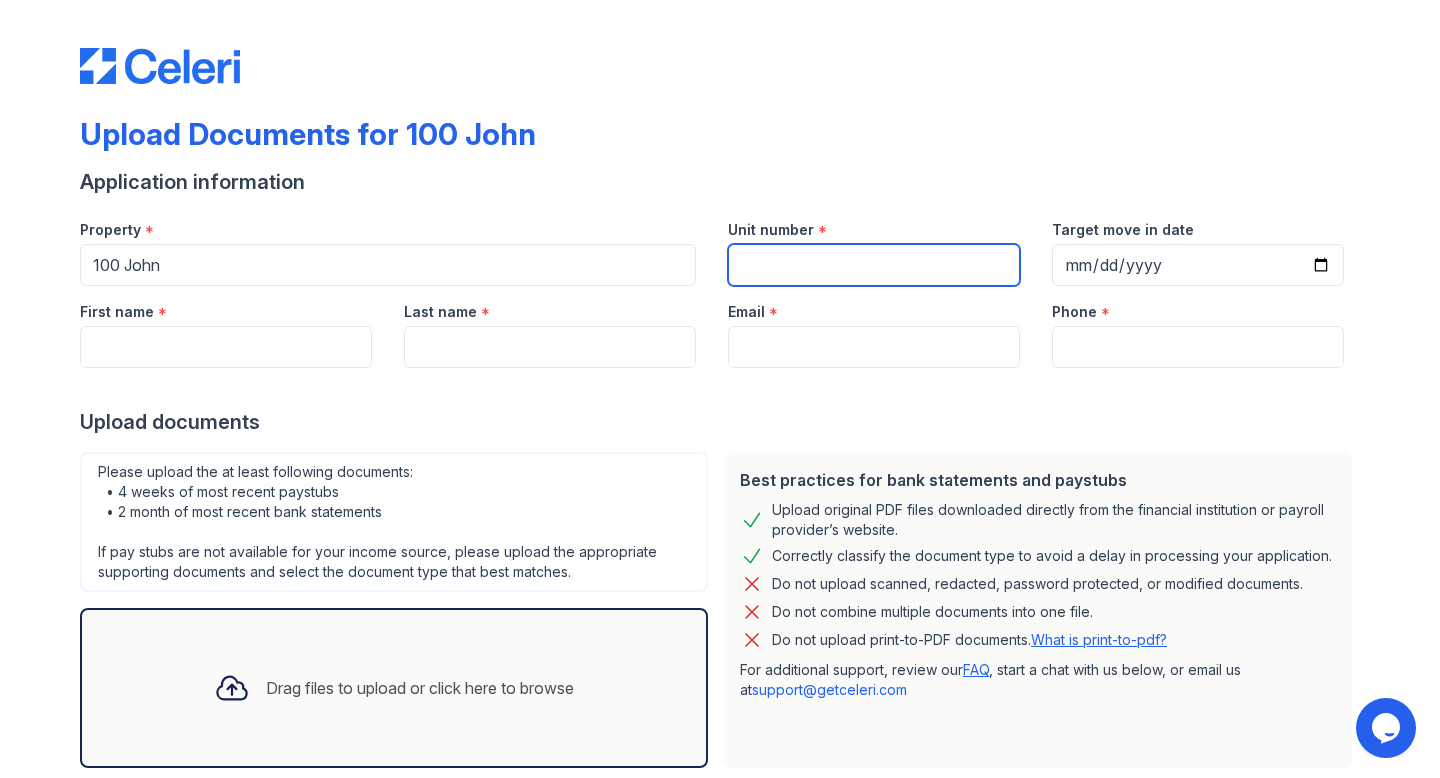 click on "Unit number" at bounding box center (874, 265) 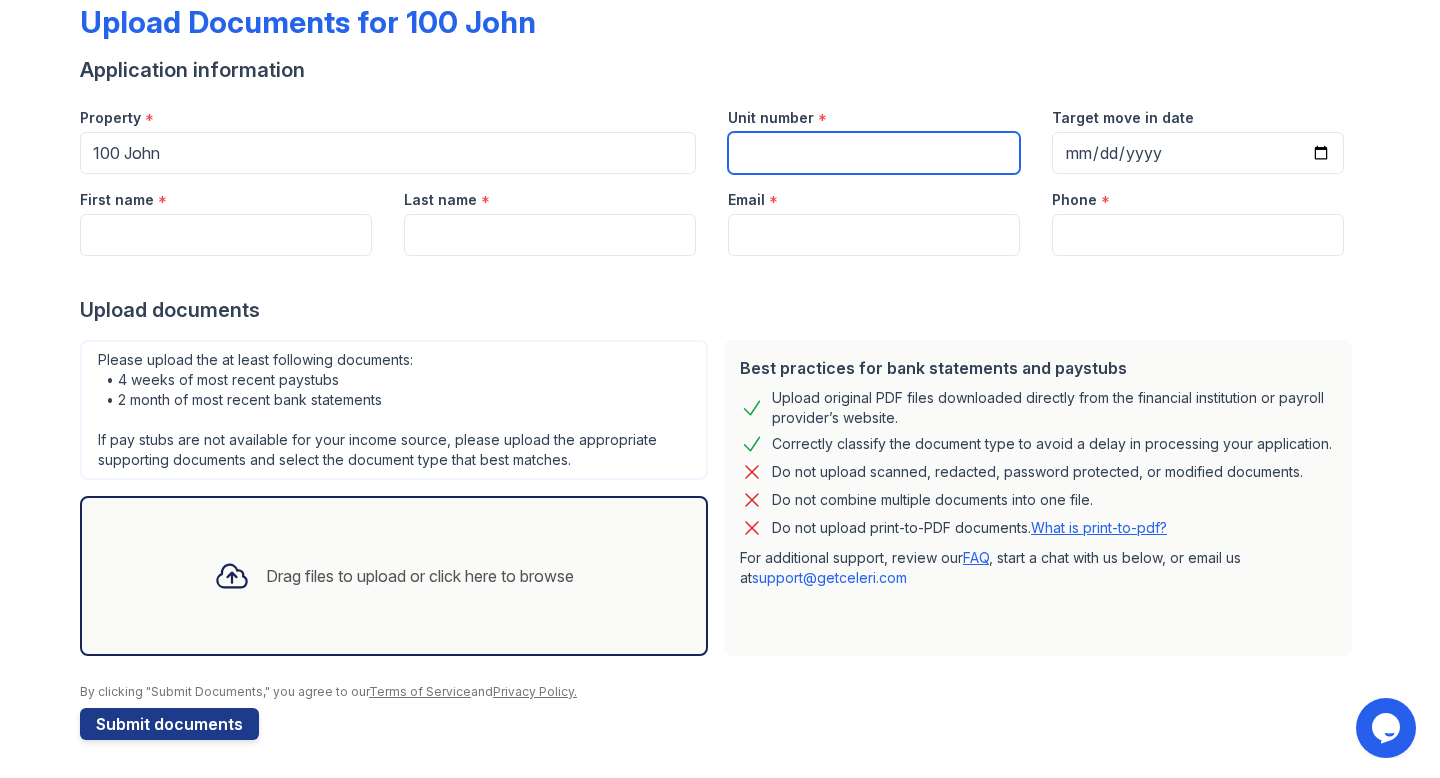 scroll, scrollTop: 114, scrollLeft: 0, axis: vertical 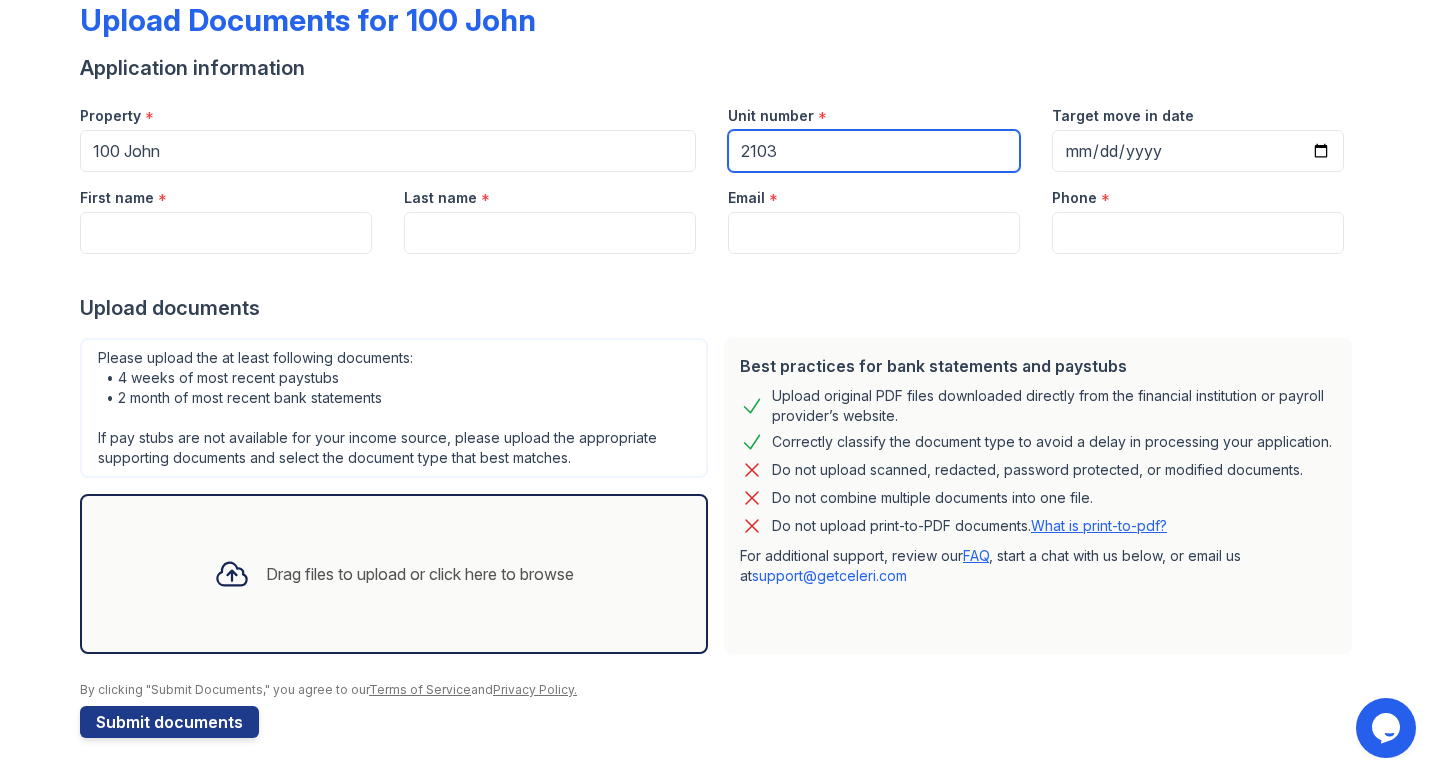type on "2103" 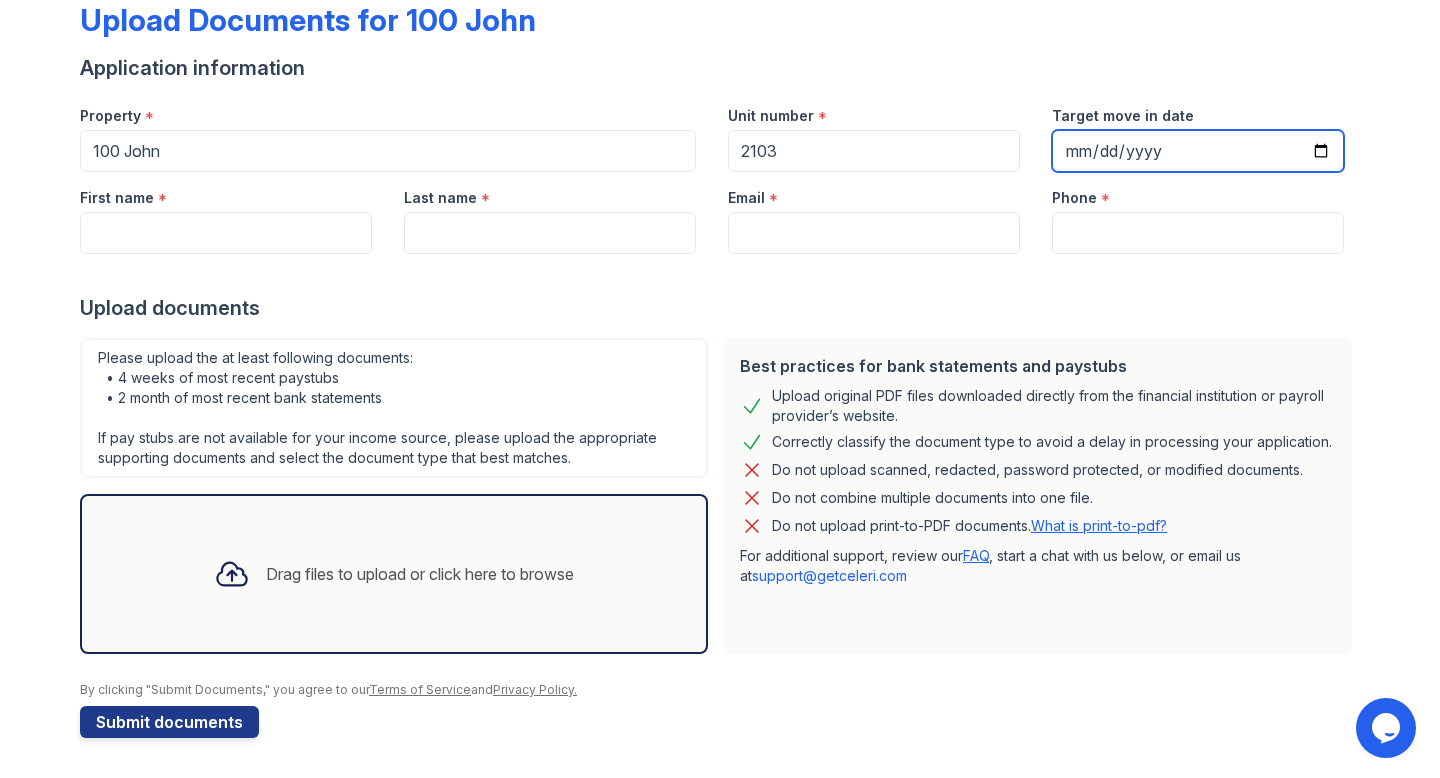 click on "Target move in date" at bounding box center (1198, 151) 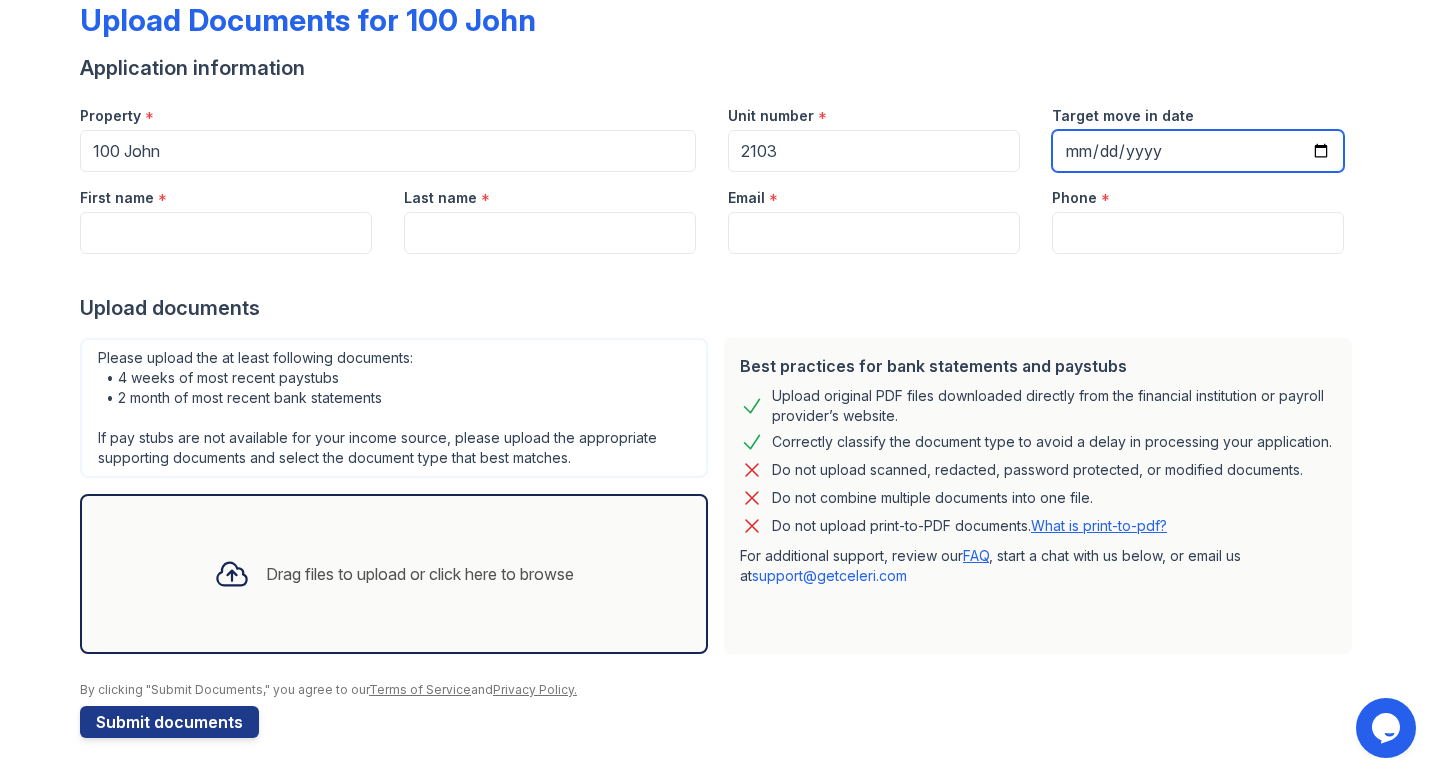 type on "2025-08-23" 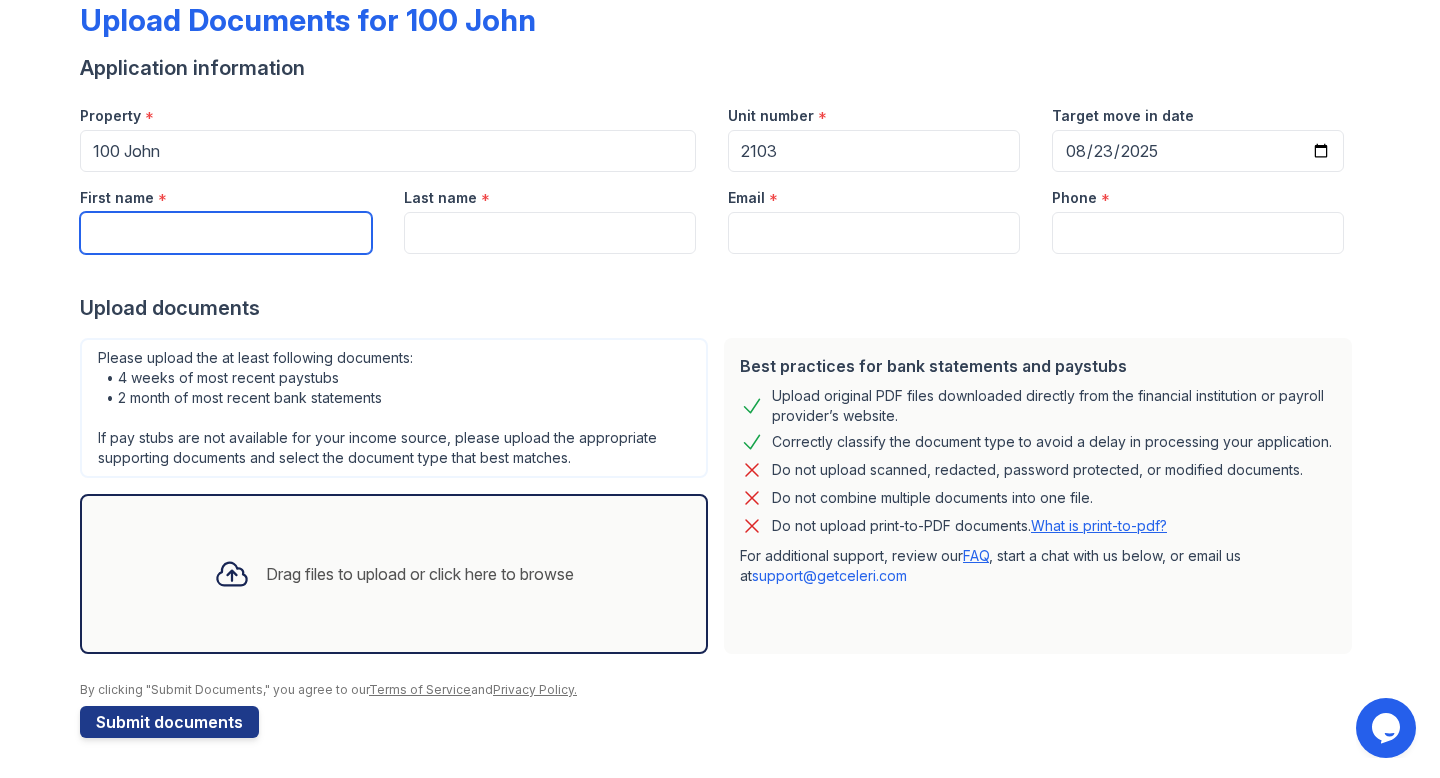 click on "First name" at bounding box center [226, 233] 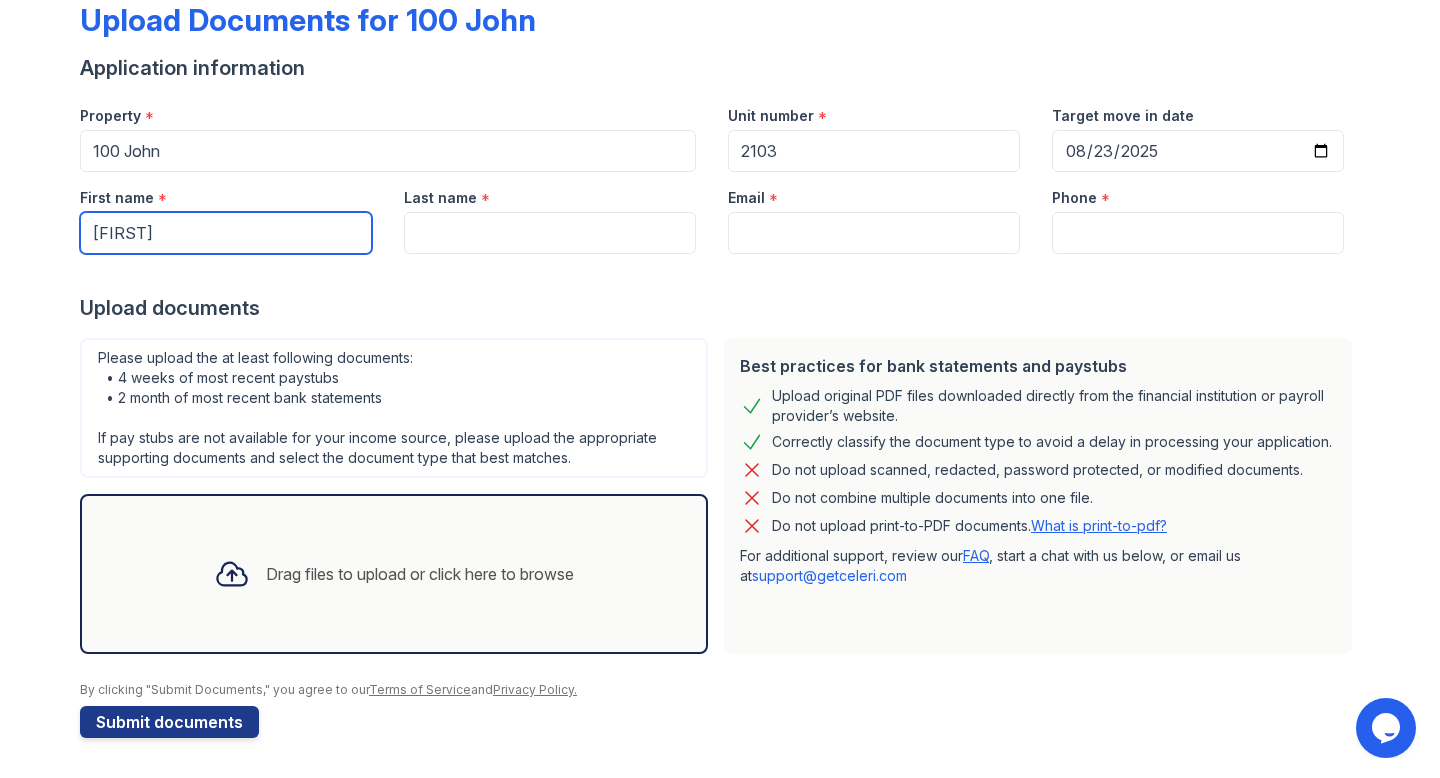 type on "[FIRST]" 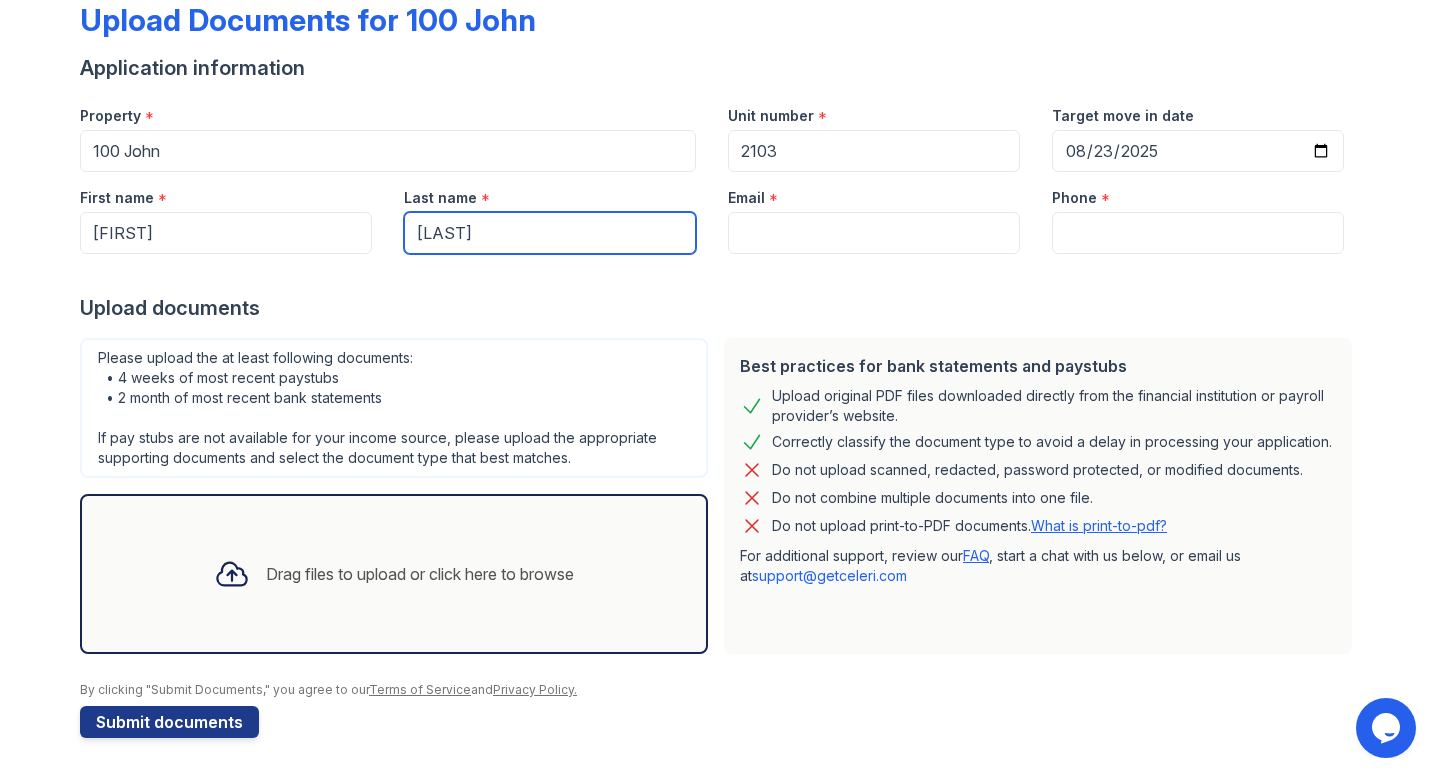 type on "[LAST]" 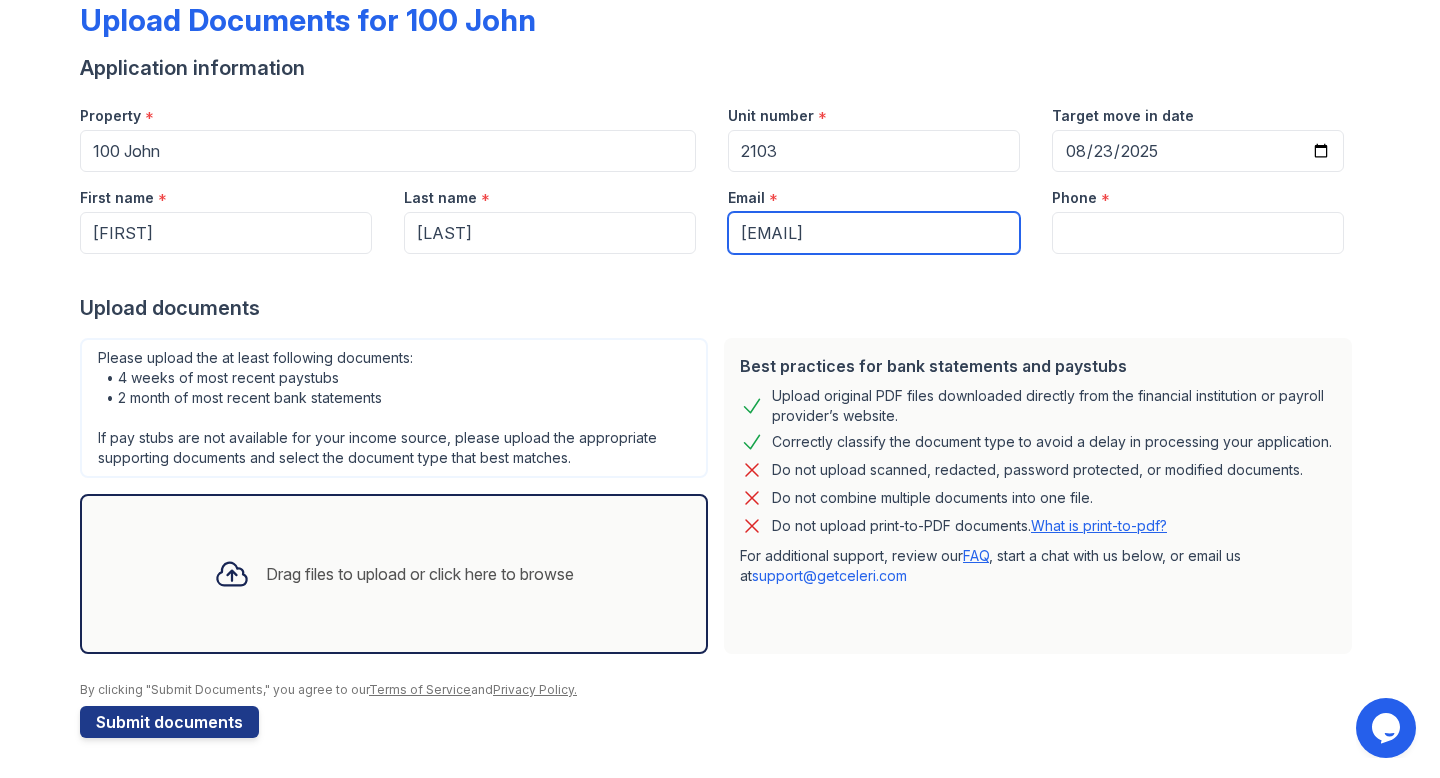 type on "[EMAIL]" 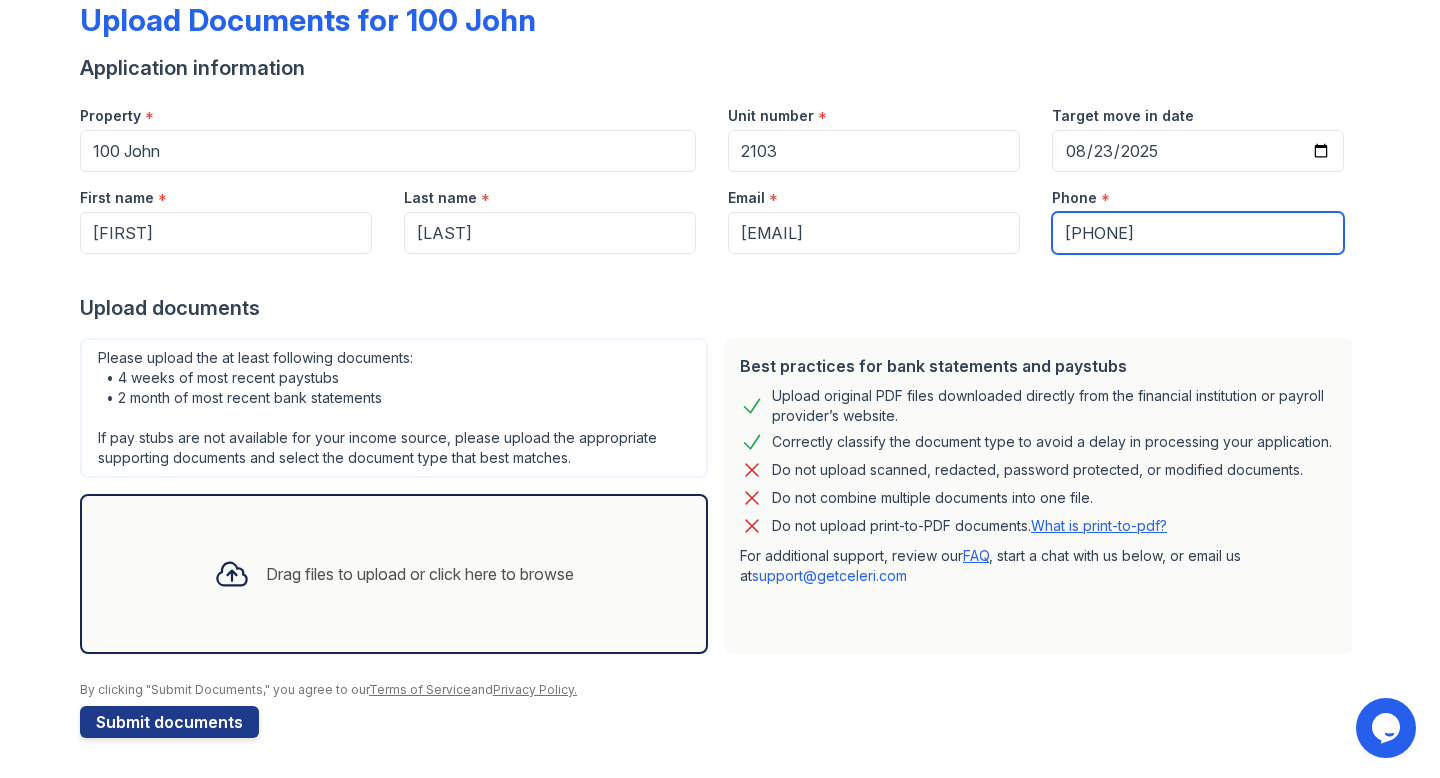 type on "[PHONE]" 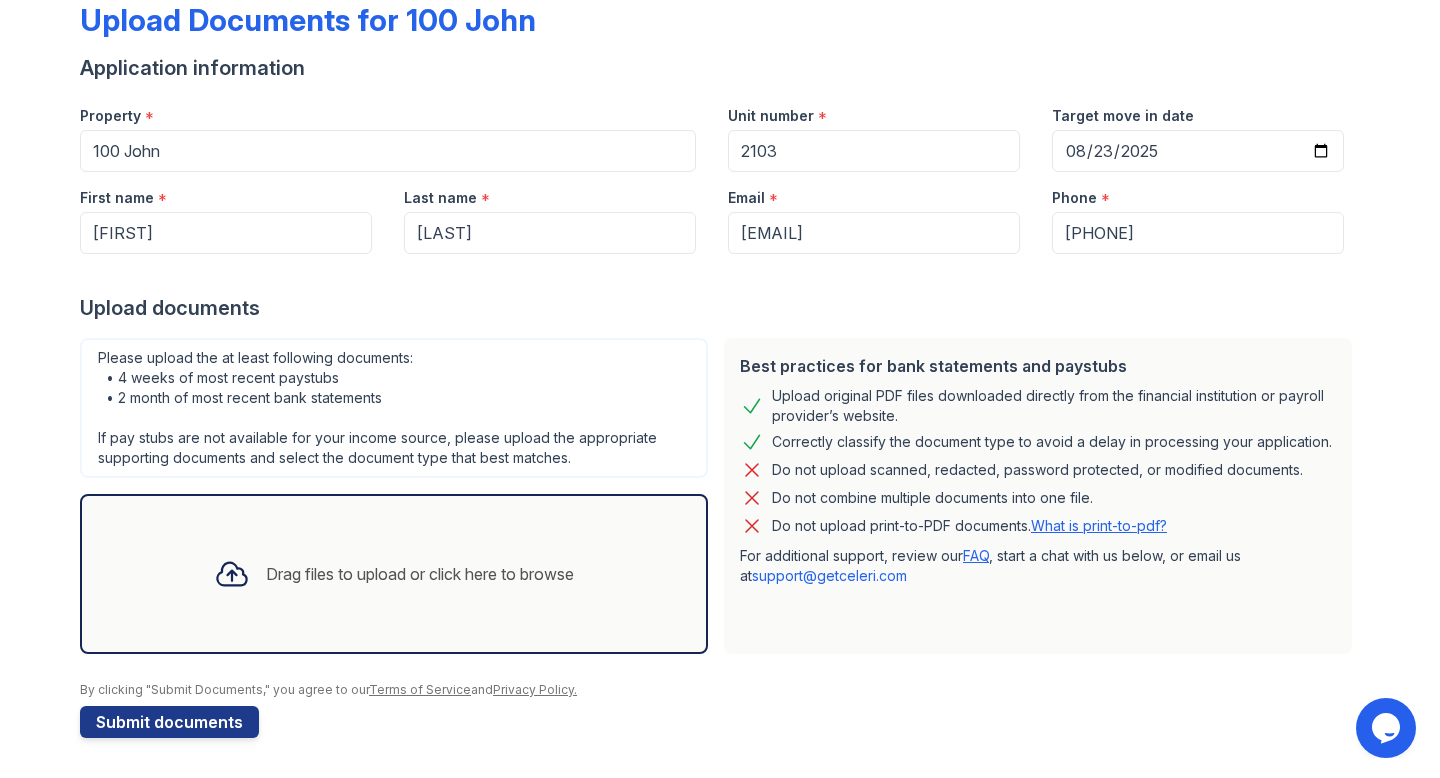 click on "Please upload the at least following documents:
• 4 weeks of most recent paystubs
• 2 month of most recent bank statements
If pay stubs are not available for your income source, please upload the appropriate supporting documents and select the document type that best matches." at bounding box center [394, 408] 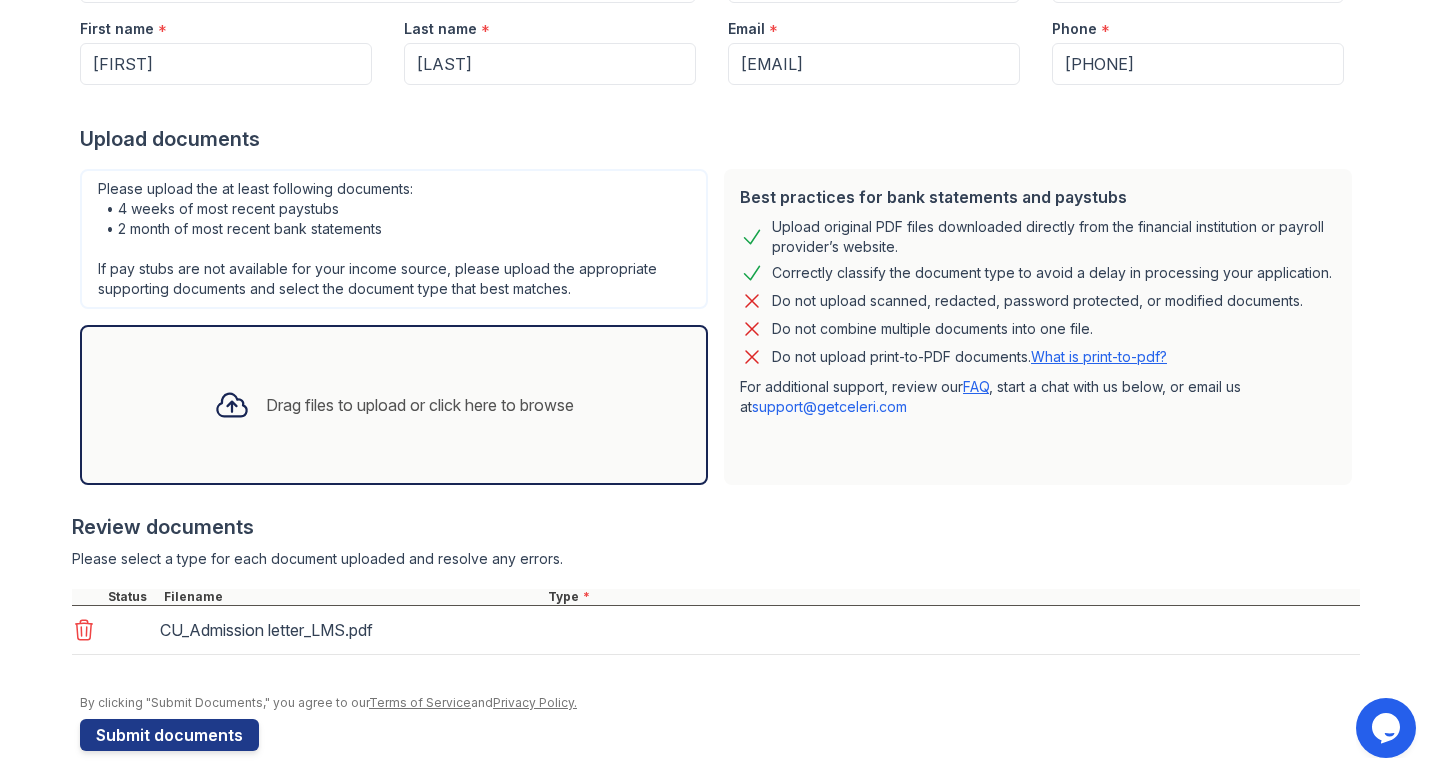 scroll, scrollTop: 284, scrollLeft: 0, axis: vertical 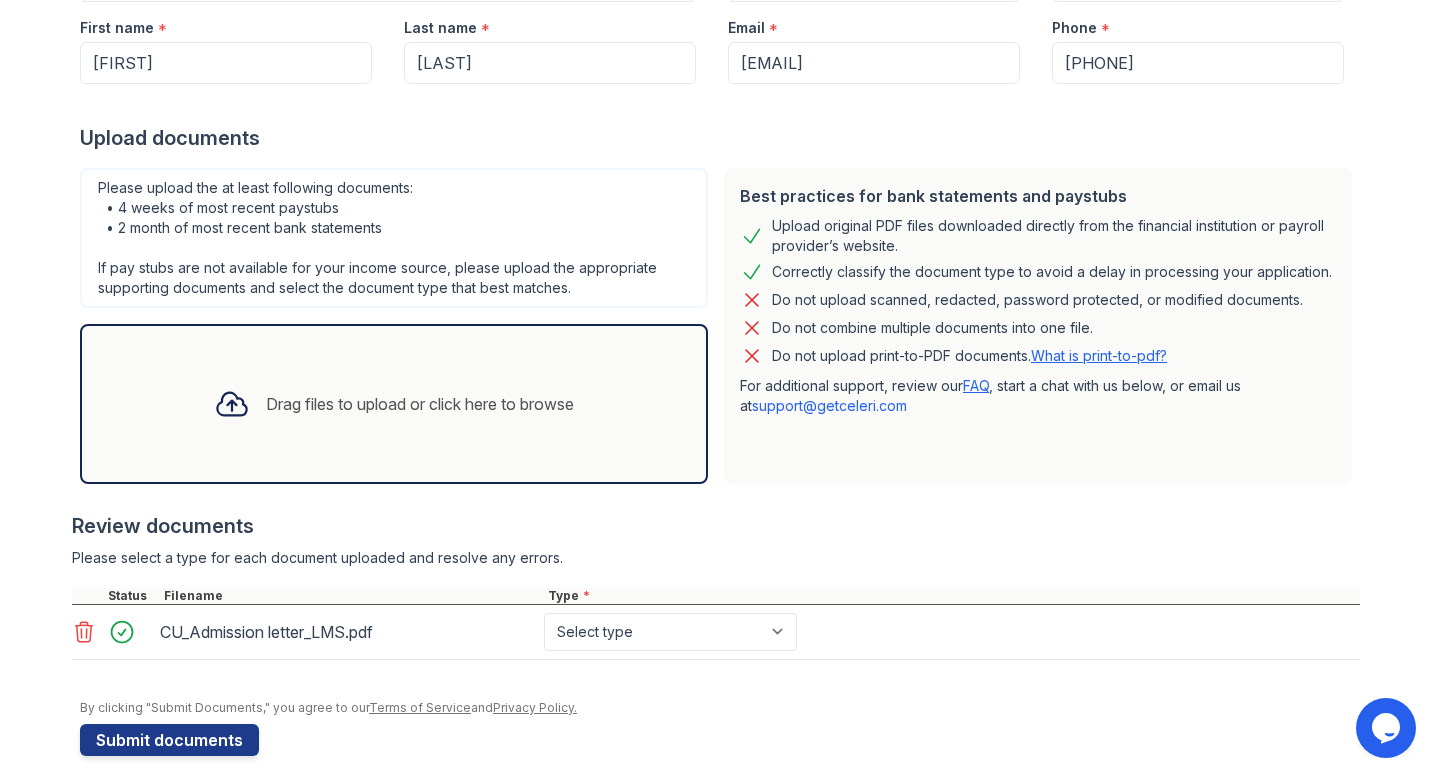 click 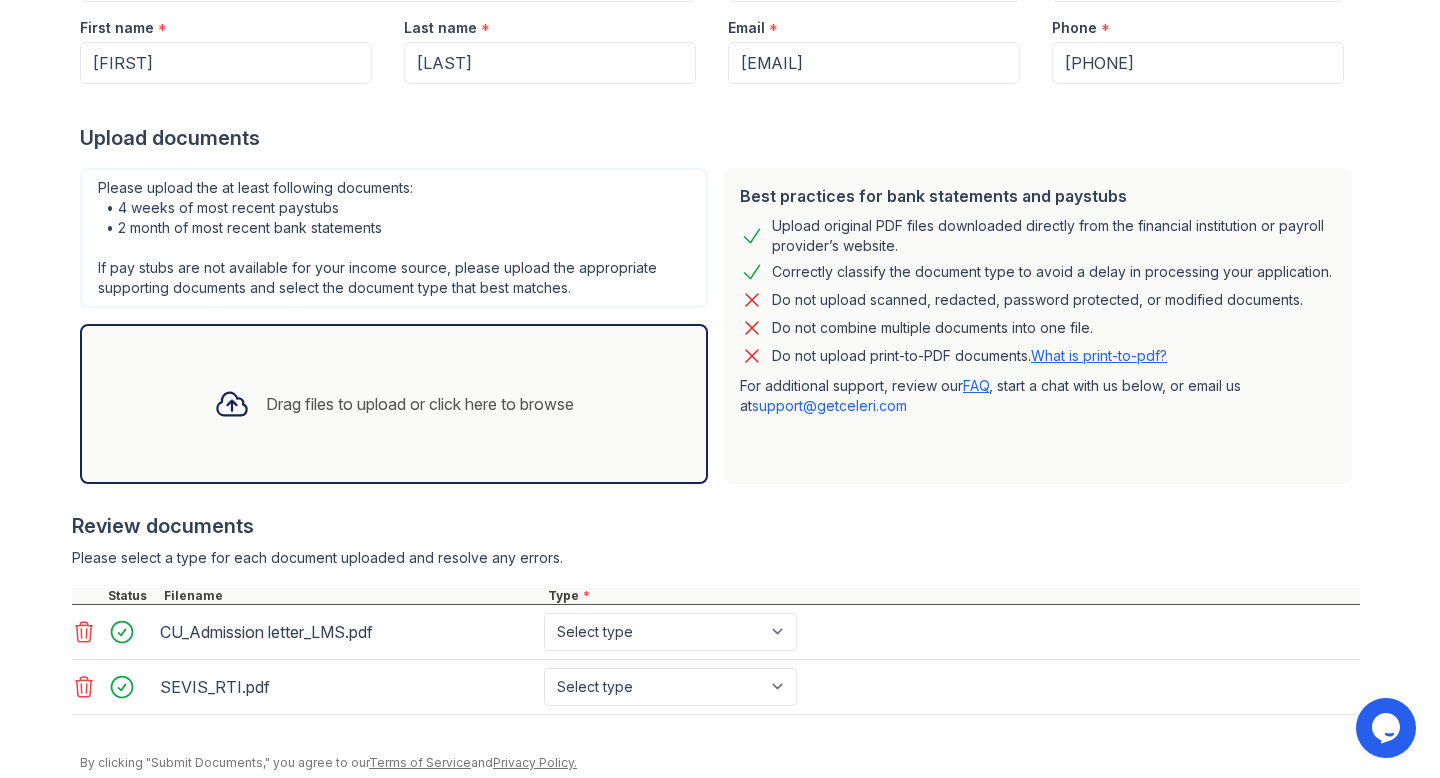 click on "Drag files to upload or click here to browse" at bounding box center (420, 404) 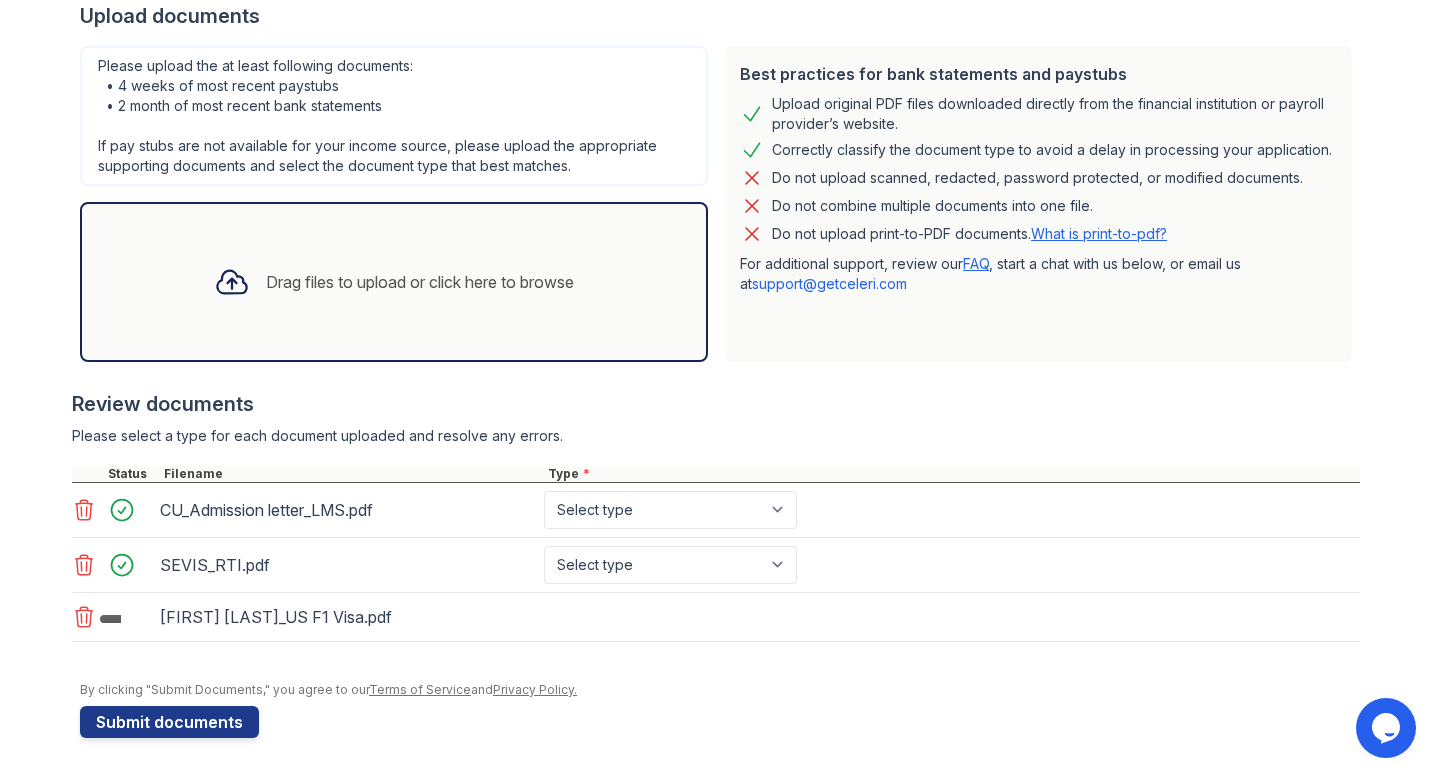 scroll, scrollTop: 405, scrollLeft: 0, axis: vertical 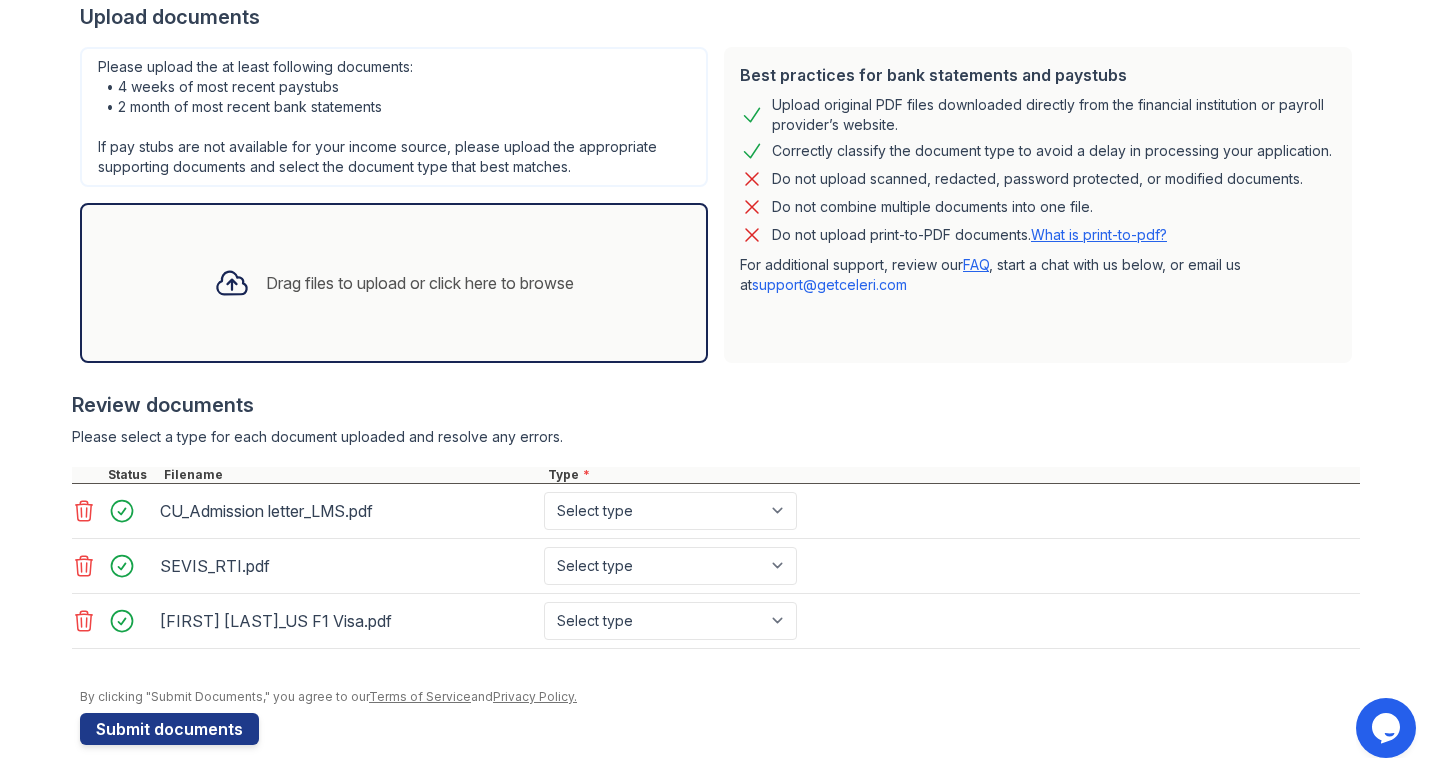 click on "Drag files to upload or click here to browse" at bounding box center [394, 283] 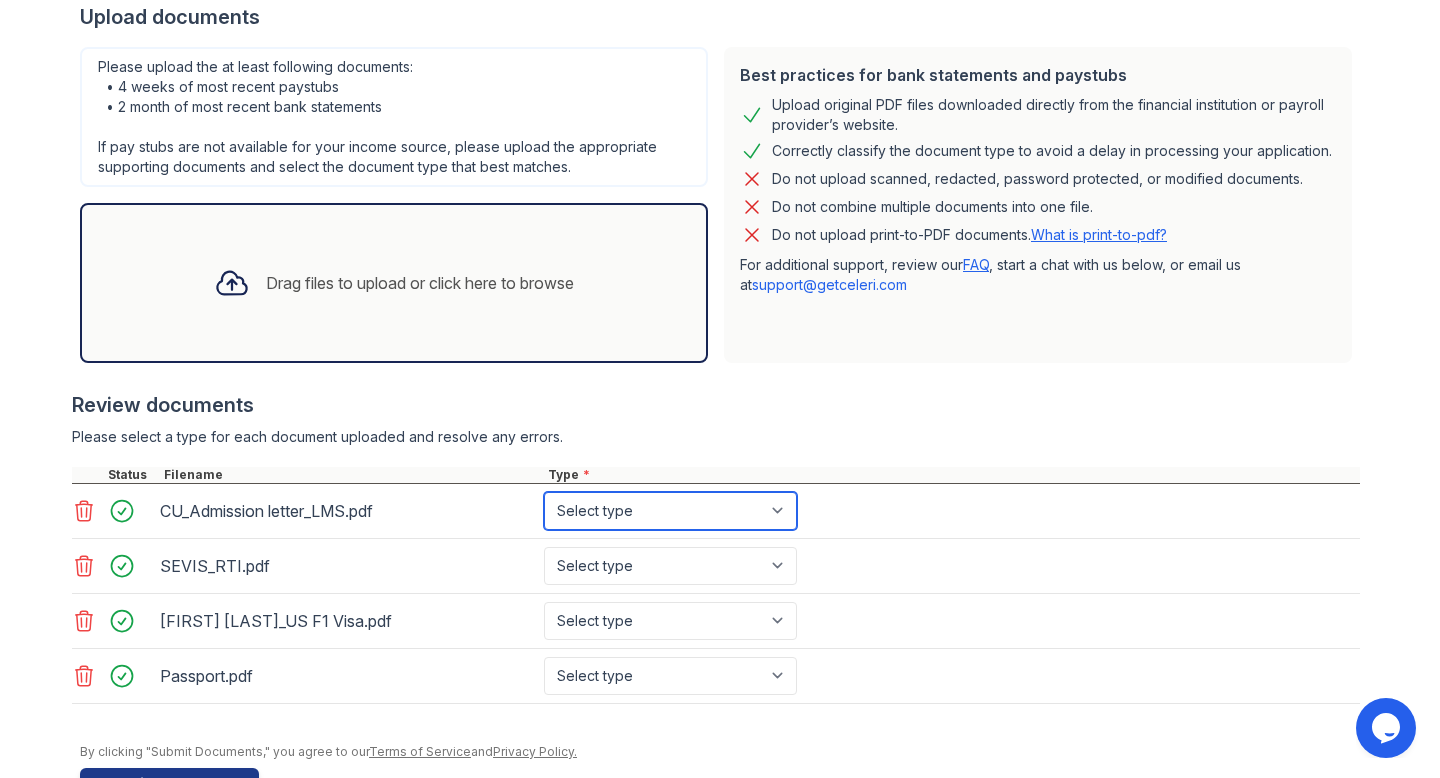 click on "Select type
Paystub
Bank Statement
Offer Letter
Tax Documents
Benefit Award Letter
Investment Account Statement
Other" at bounding box center (670, 511) 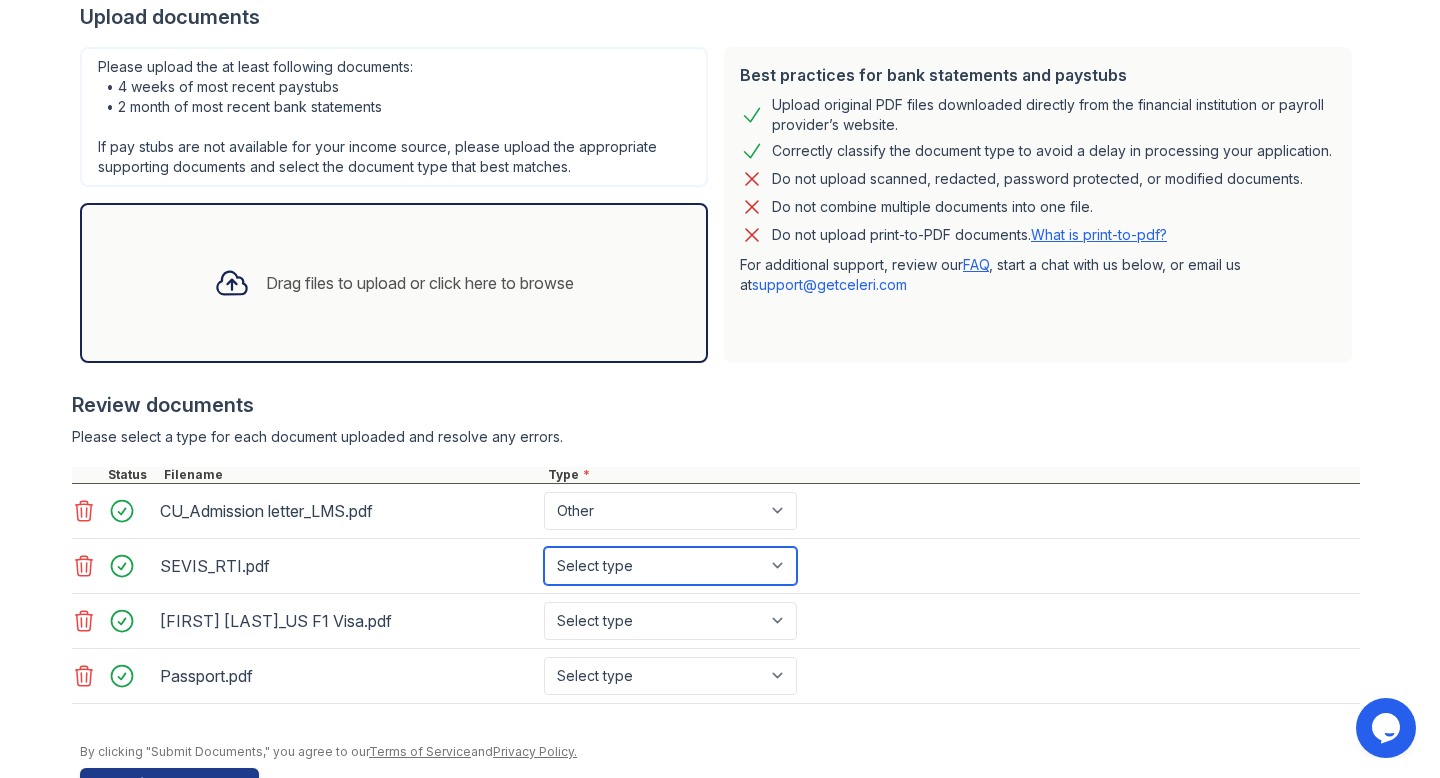 click on "Select type
Paystub
Bank Statement
Offer Letter
Tax Documents
Benefit Award Letter
Investment Account Statement
Other" at bounding box center (670, 566) 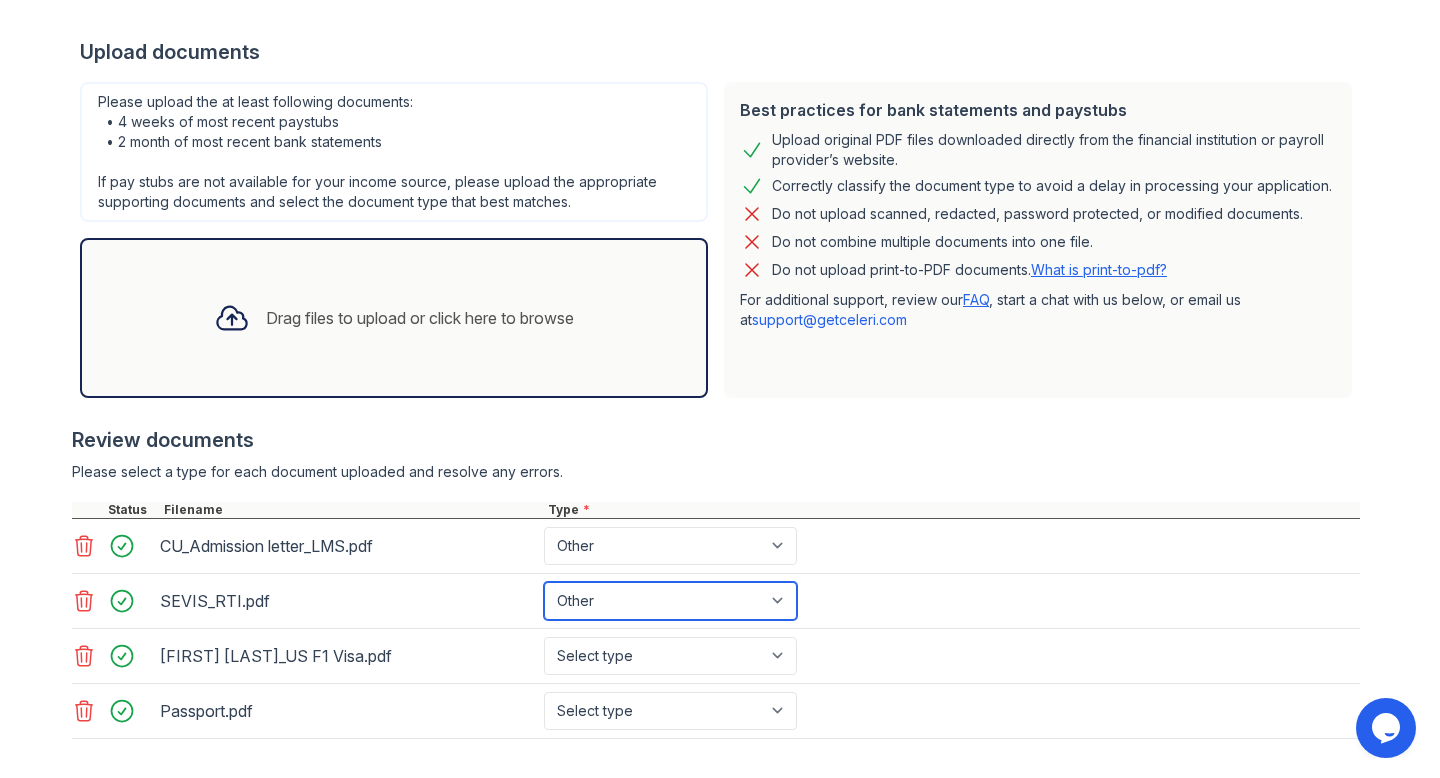 scroll, scrollTop: 467, scrollLeft: 0, axis: vertical 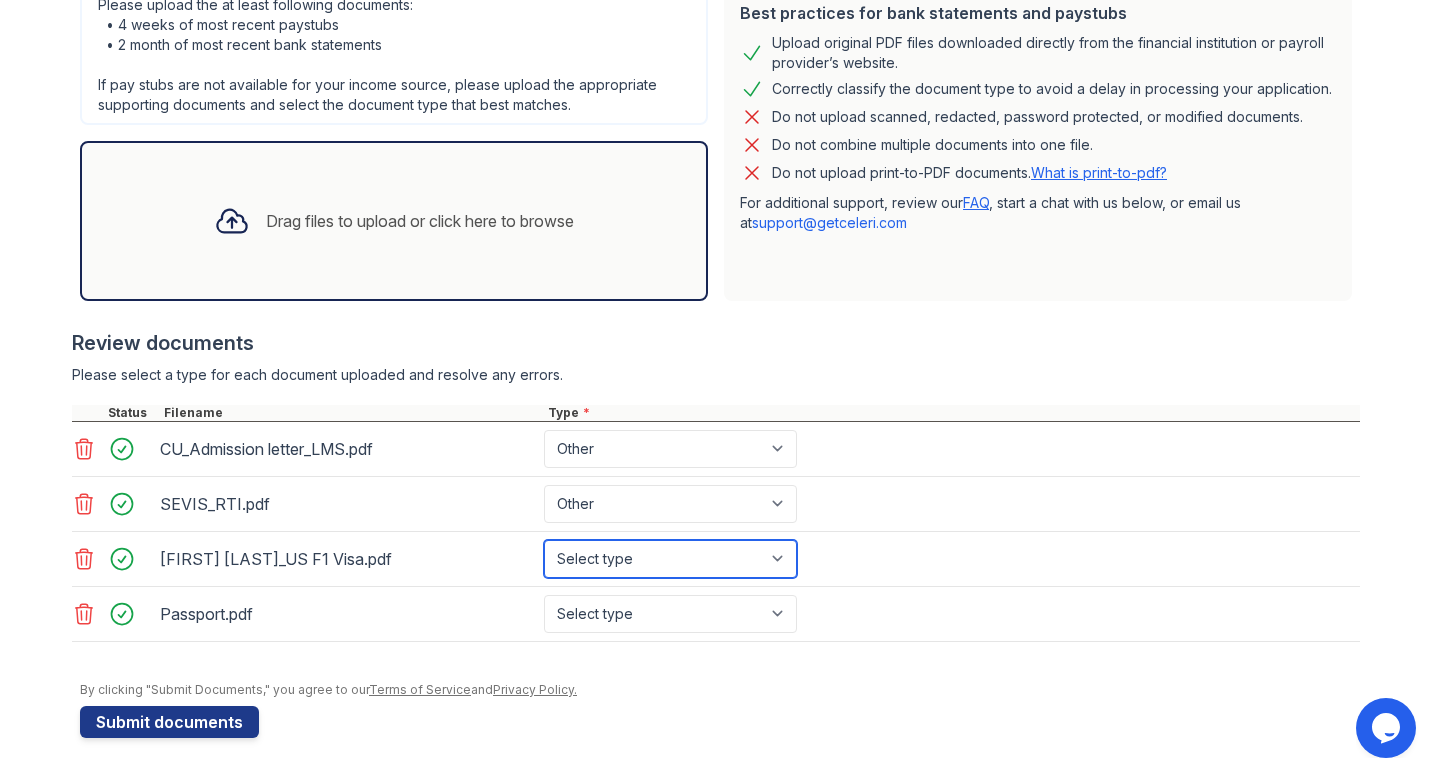 click on "Select type
Paystub
Bank Statement
Offer Letter
Tax Documents
Benefit Award Letter
Investment Account Statement
Other" at bounding box center (670, 559) 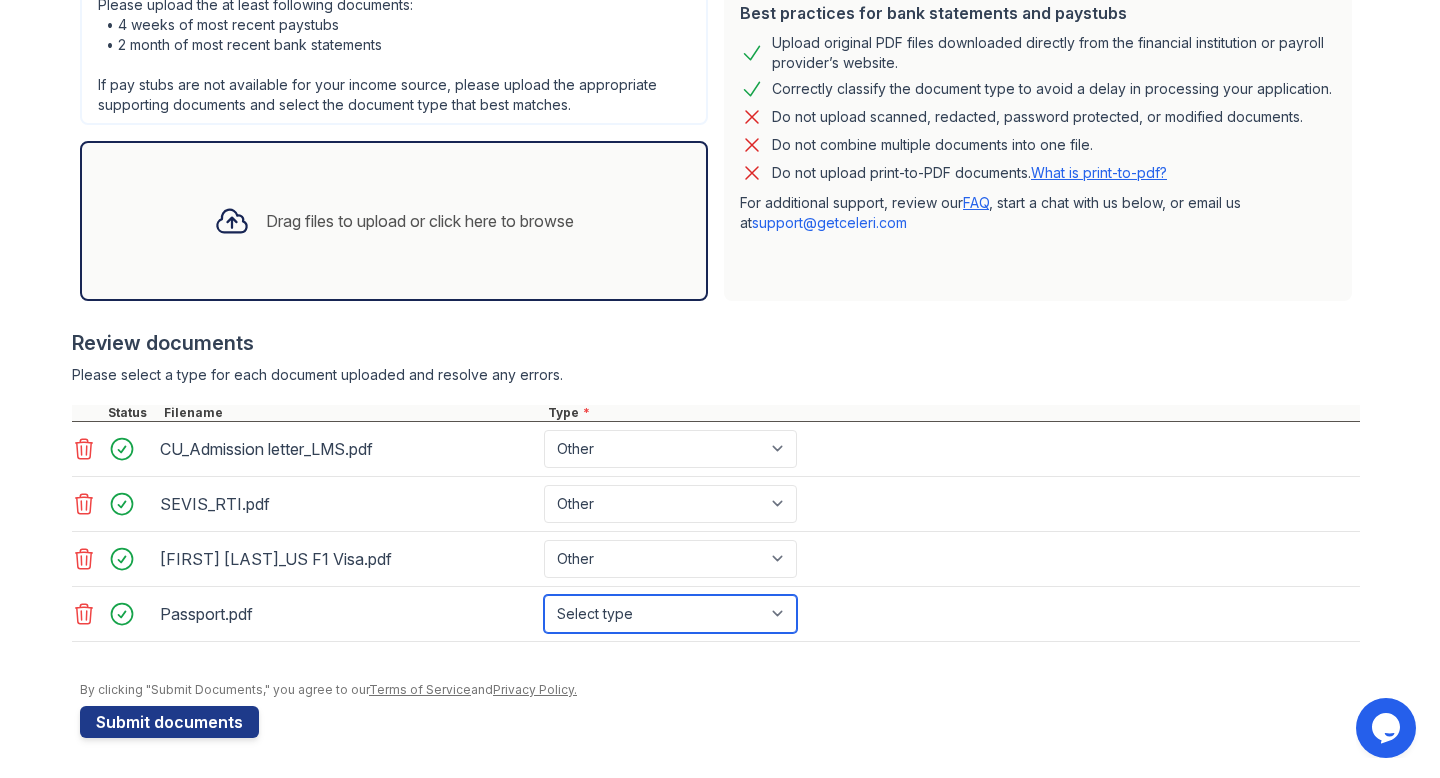 click on "Select type
Paystub
Bank Statement
Offer Letter
Tax Documents
Benefit Award Letter
Investment Account Statement
Other" at bounding box center (670, 614) 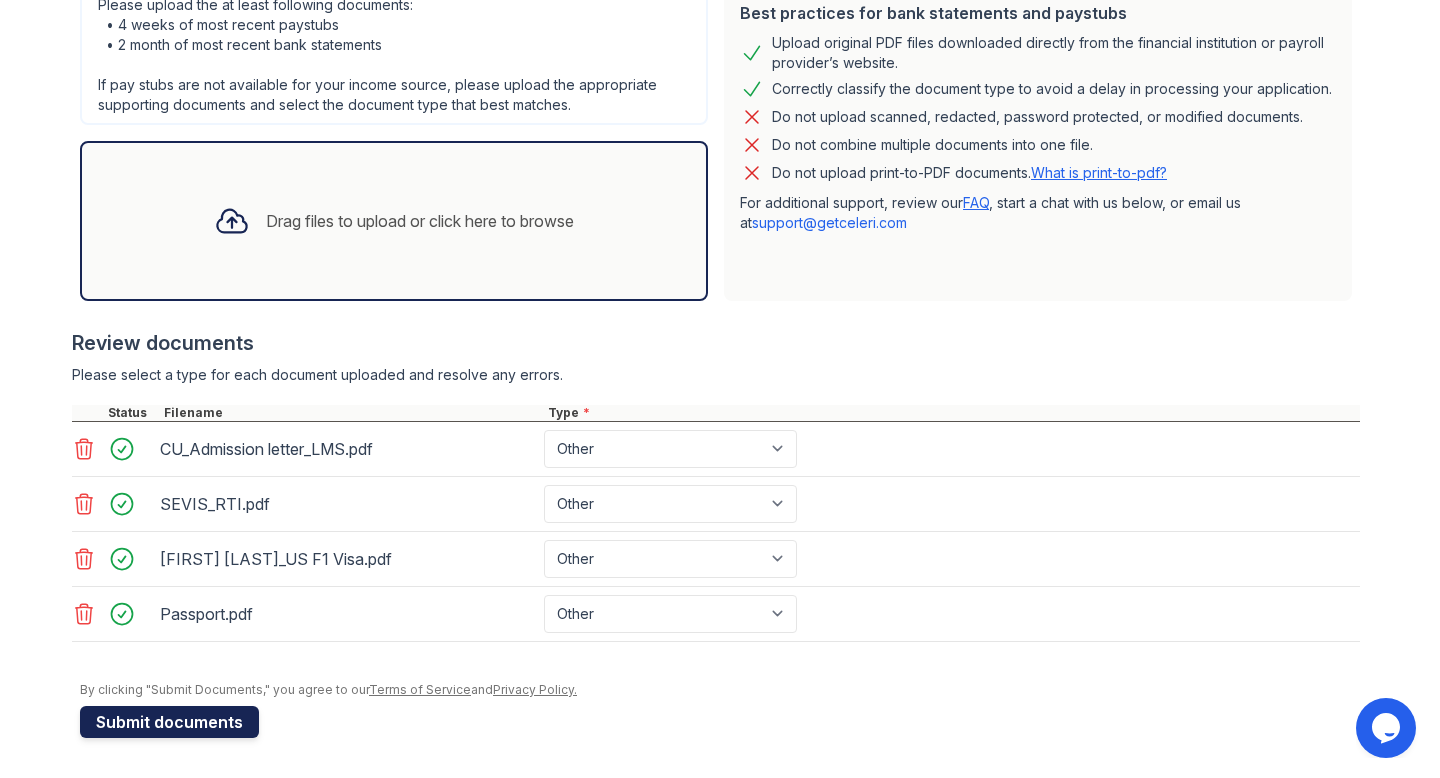 click on "Submit documents" at bounding box center [169, 722] 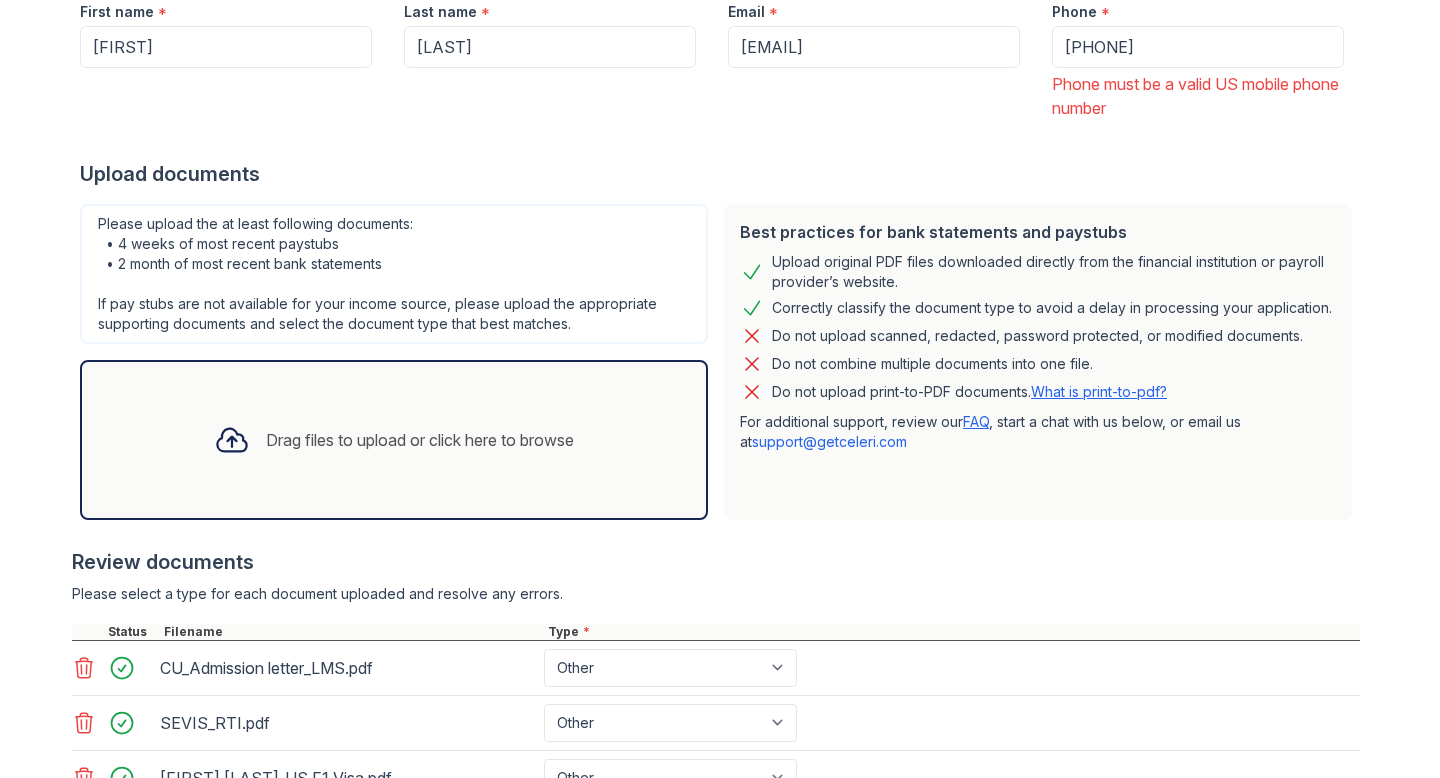 scroll, scrollTop: 639, scrollLeft: 0, axis: vertical 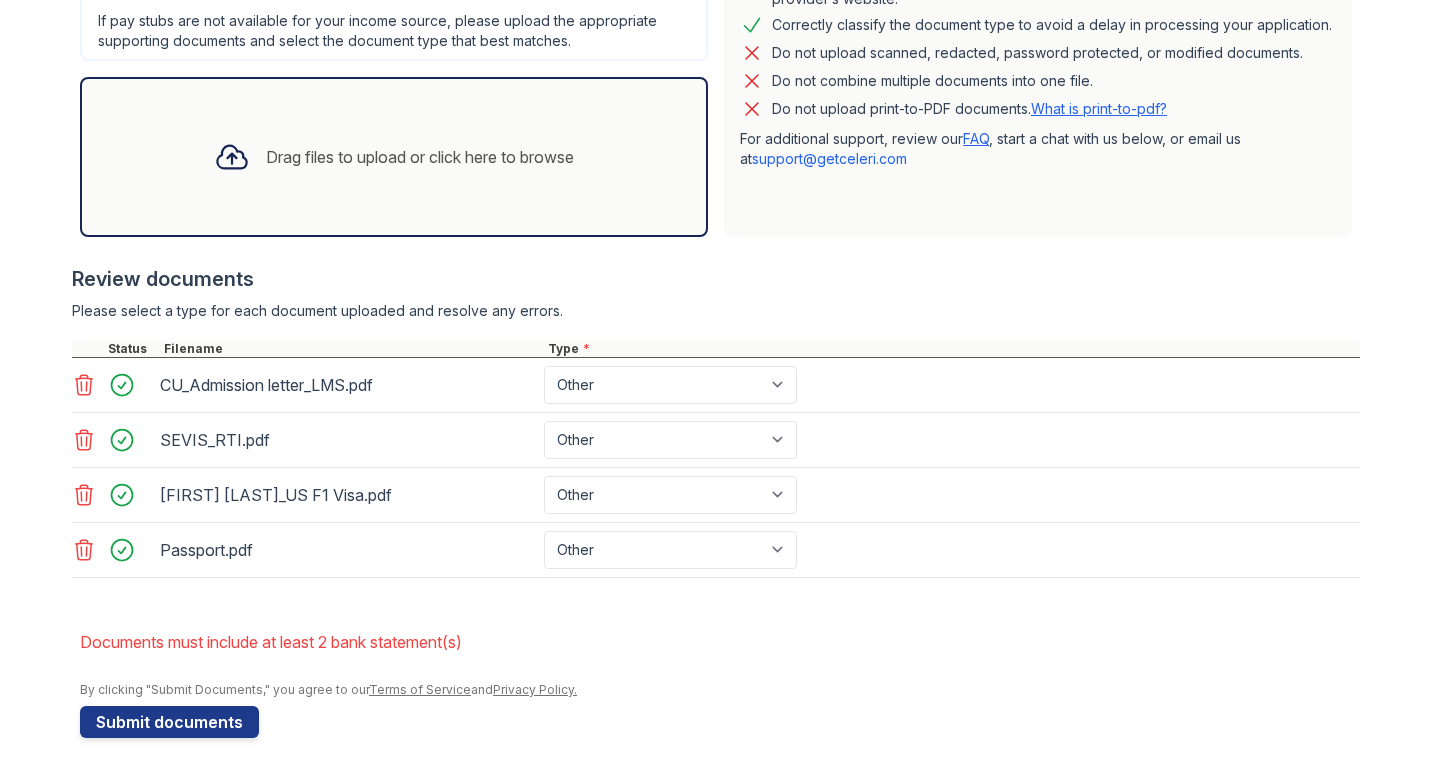 click on "Drag files to upload or click here to browse" at bounding box center [420, 157] 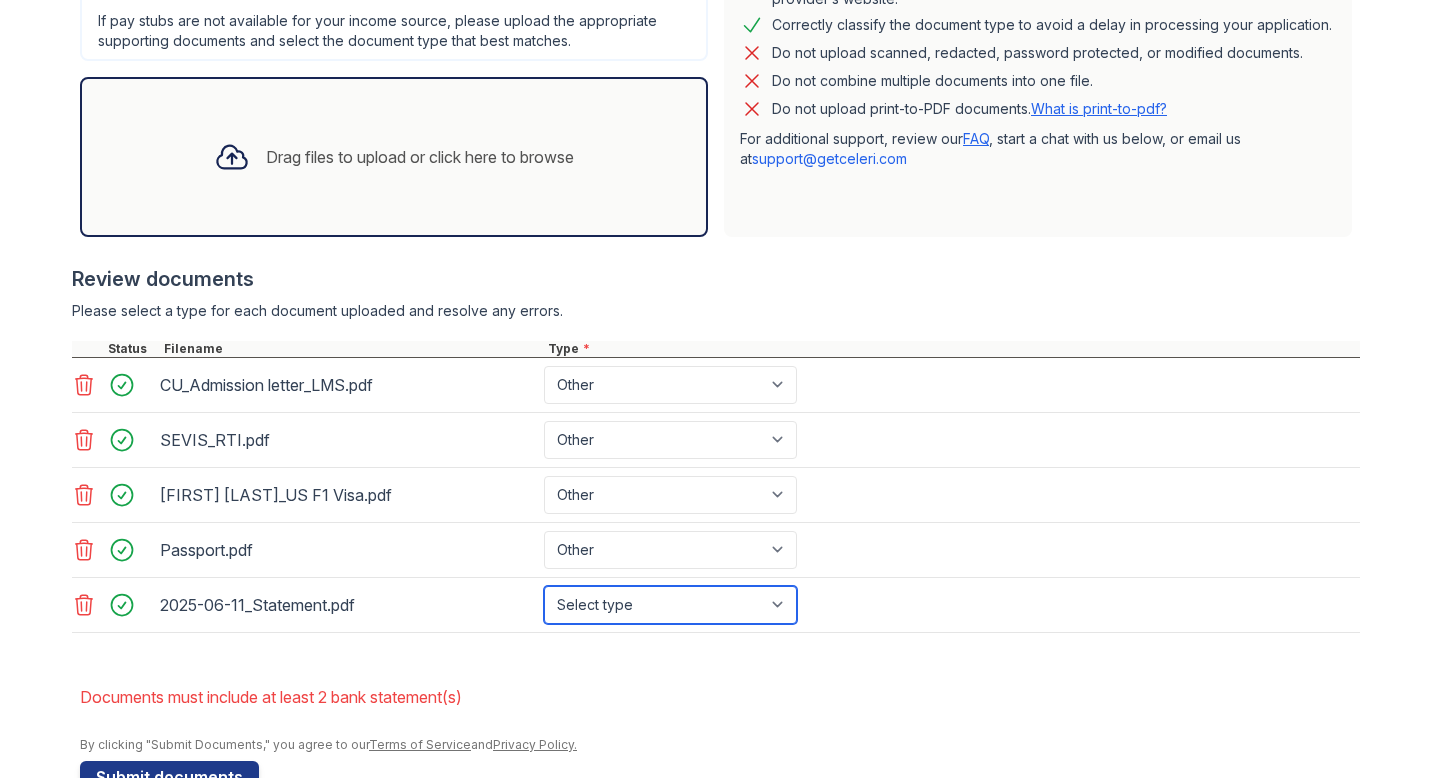 click on "Select type
Paystub
Bank Statement
Offer Letter
Tax Documents
Benefit Award Letter
Investment Account Statement
Other" at bounding box center (670, 605) 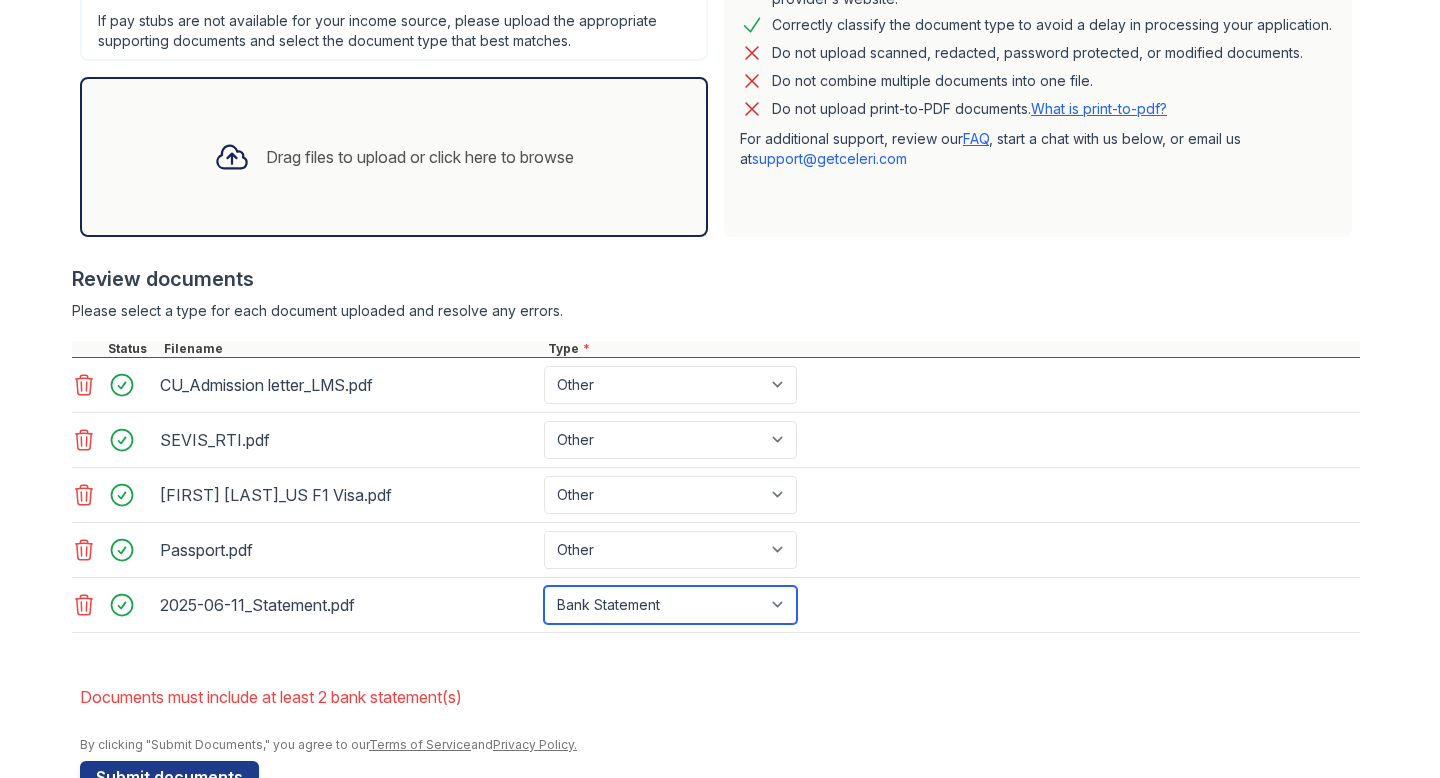 scroll, scrollTop: 676, scrollLeft: 0, axis: vertical 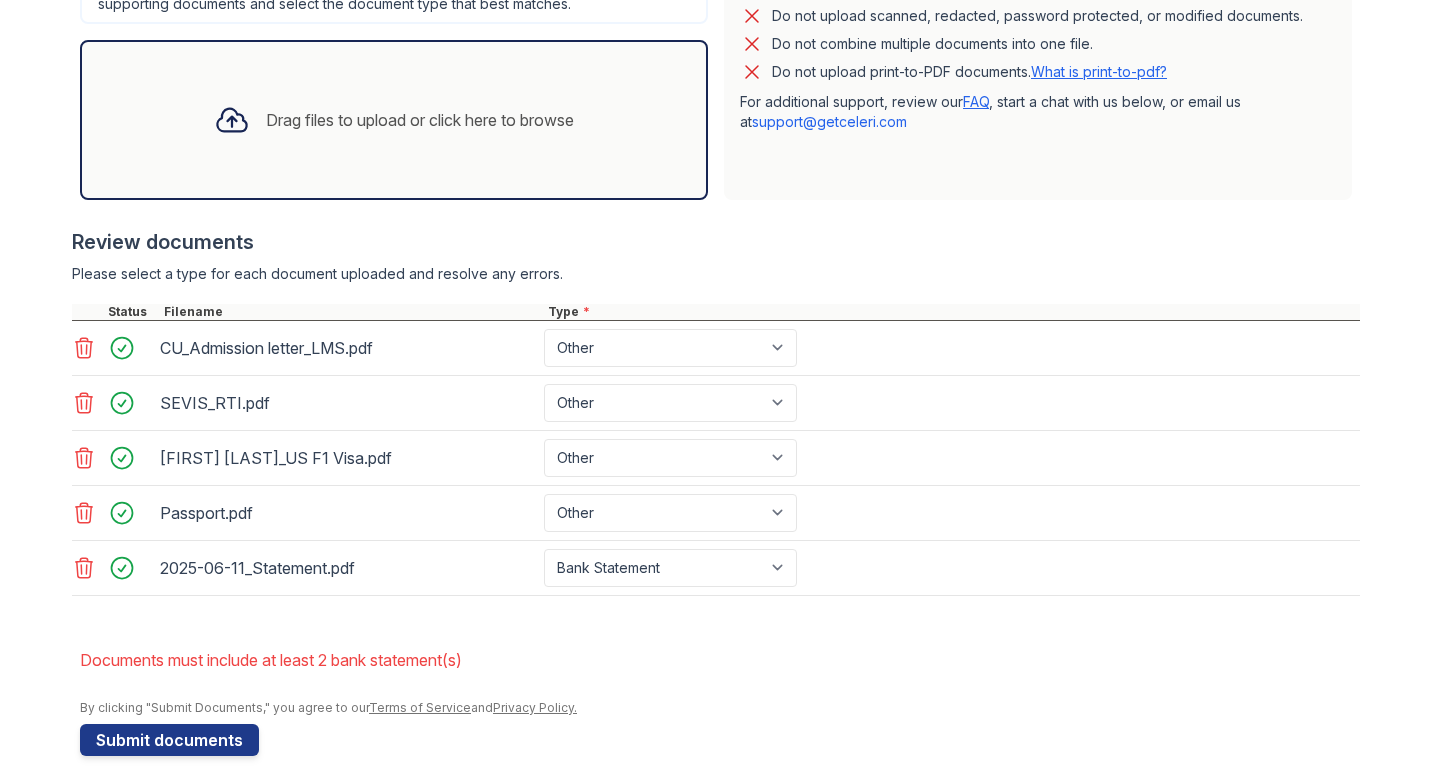 click on "Drag files to upload or click here to browse" at bounding box center [394, 120] 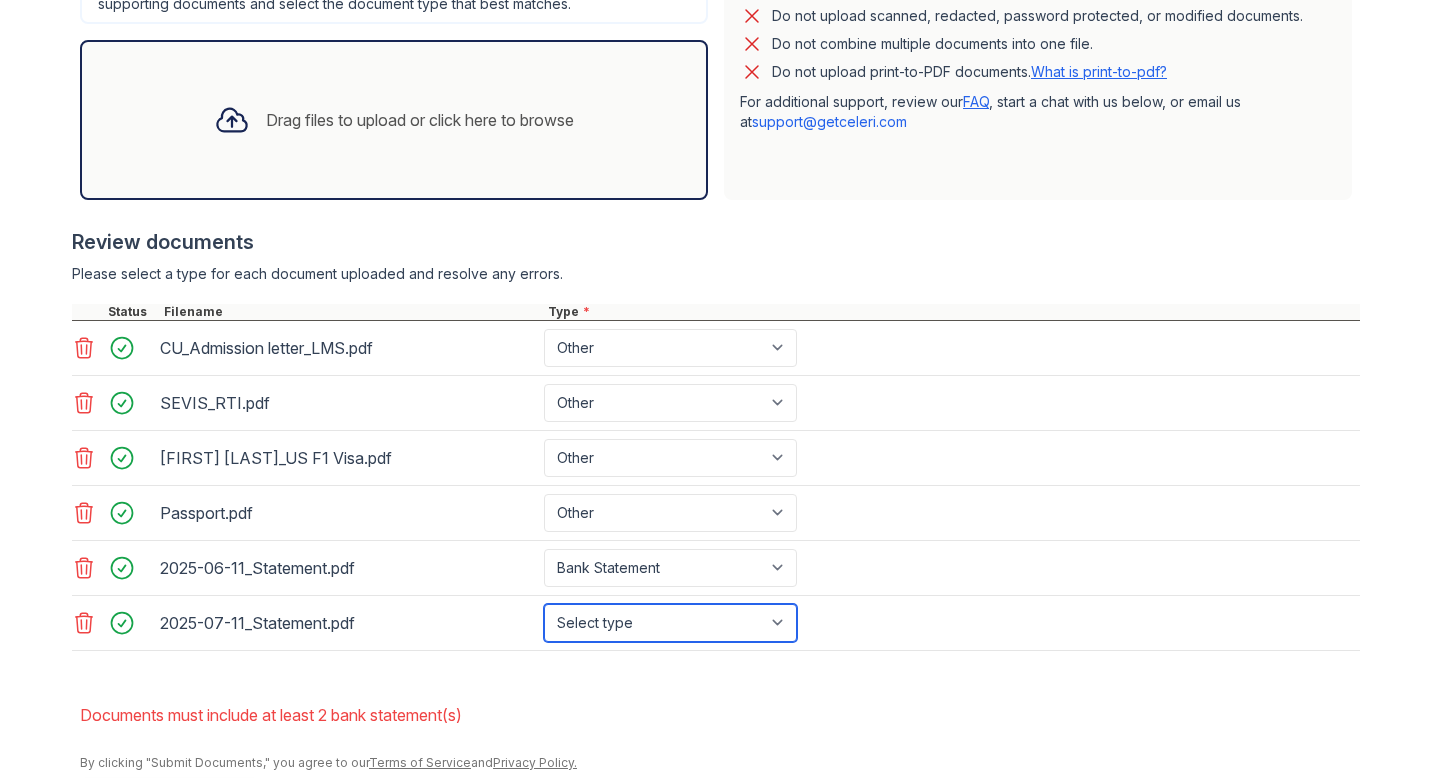 click on "Select type
Paystub
Bank Statement
Offer Letter
Tax Documents
Benefit Award Letter
Investment Account Statement
Other" at bounding box center [670, 623] 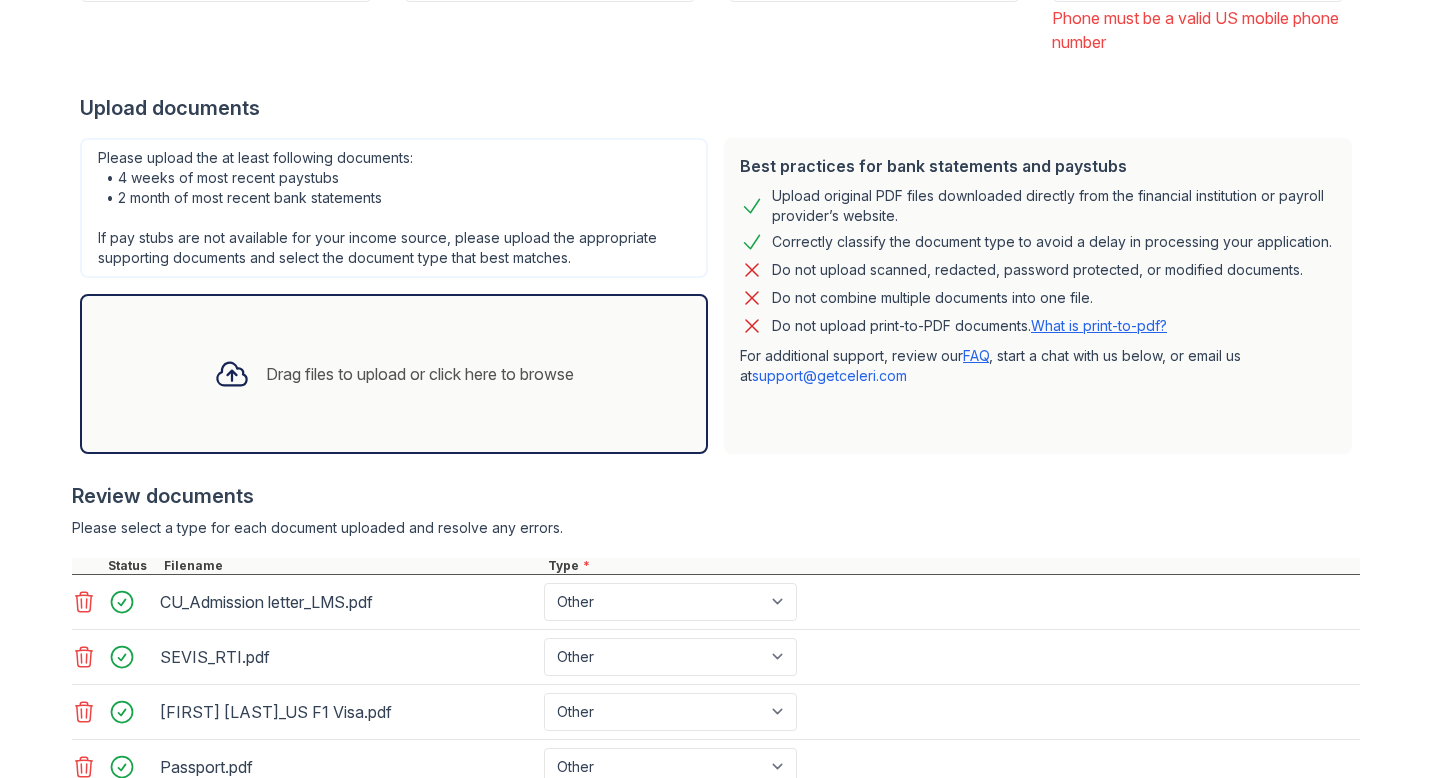 scroll, scrollTop: 0, scrollLeft: 0, axis: both 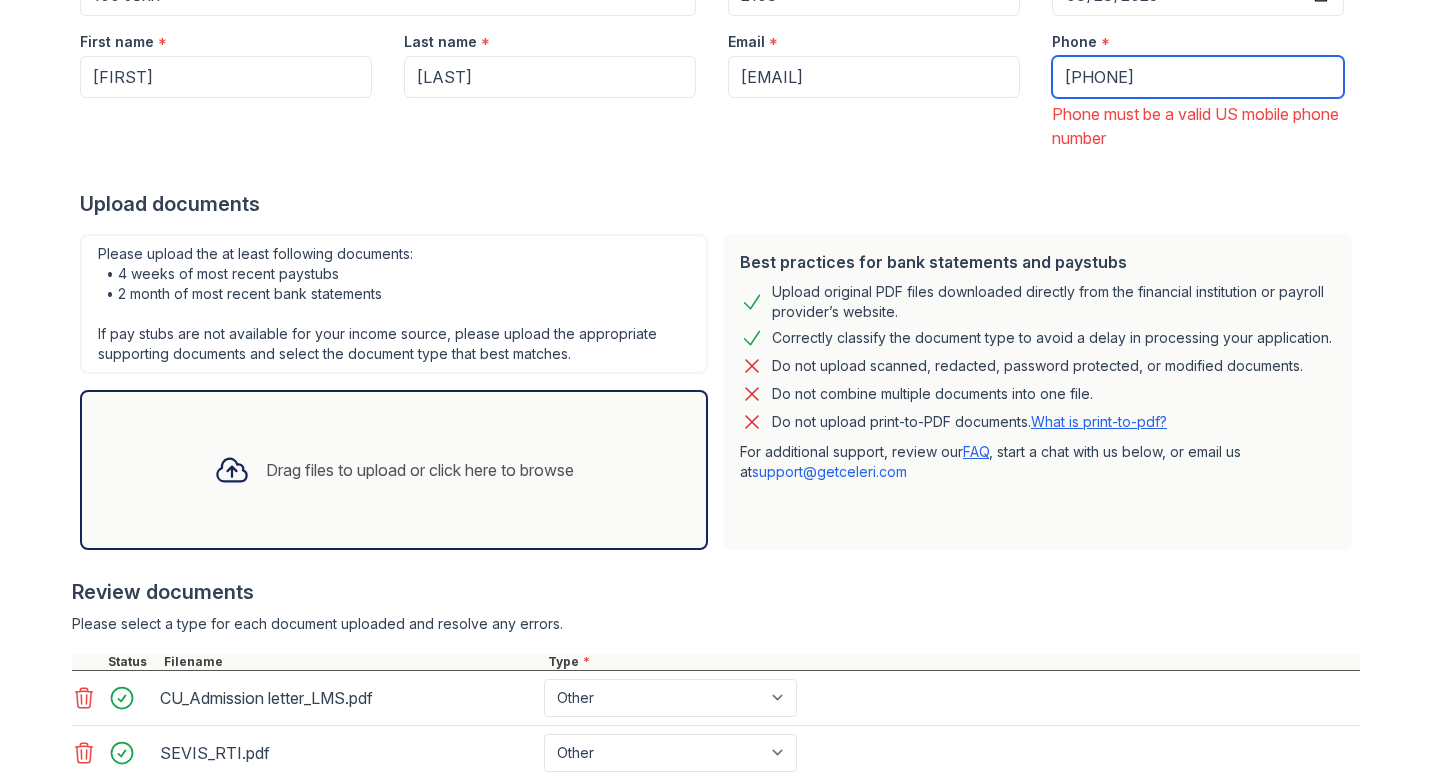 drag, startPoint x: 1275, startPoint y: 86, endPoint x: 1081, endPoint y: 77, distance: 194.20865 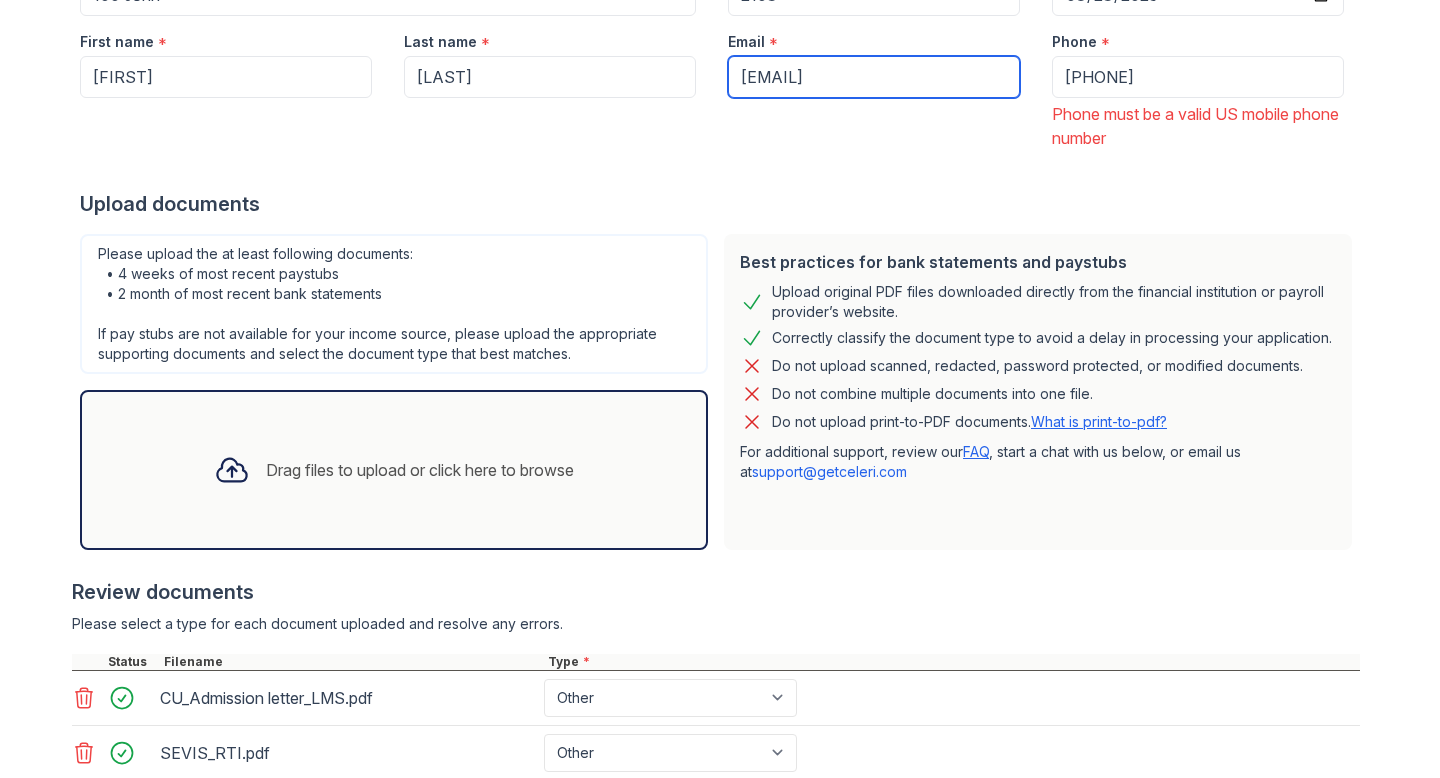 click on "[EMAIL]" at bounding box center (874, 77) 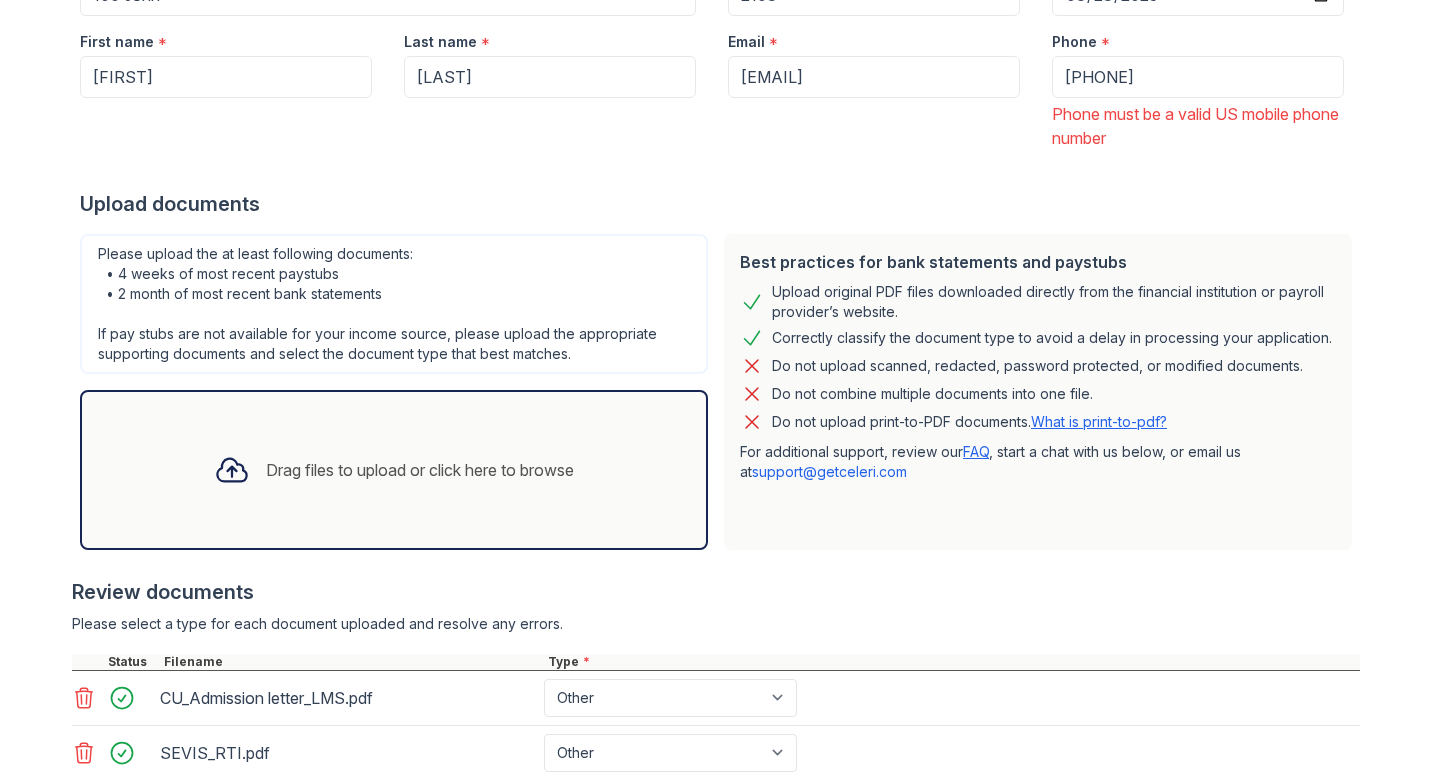 click at bounding box center [720, 170] 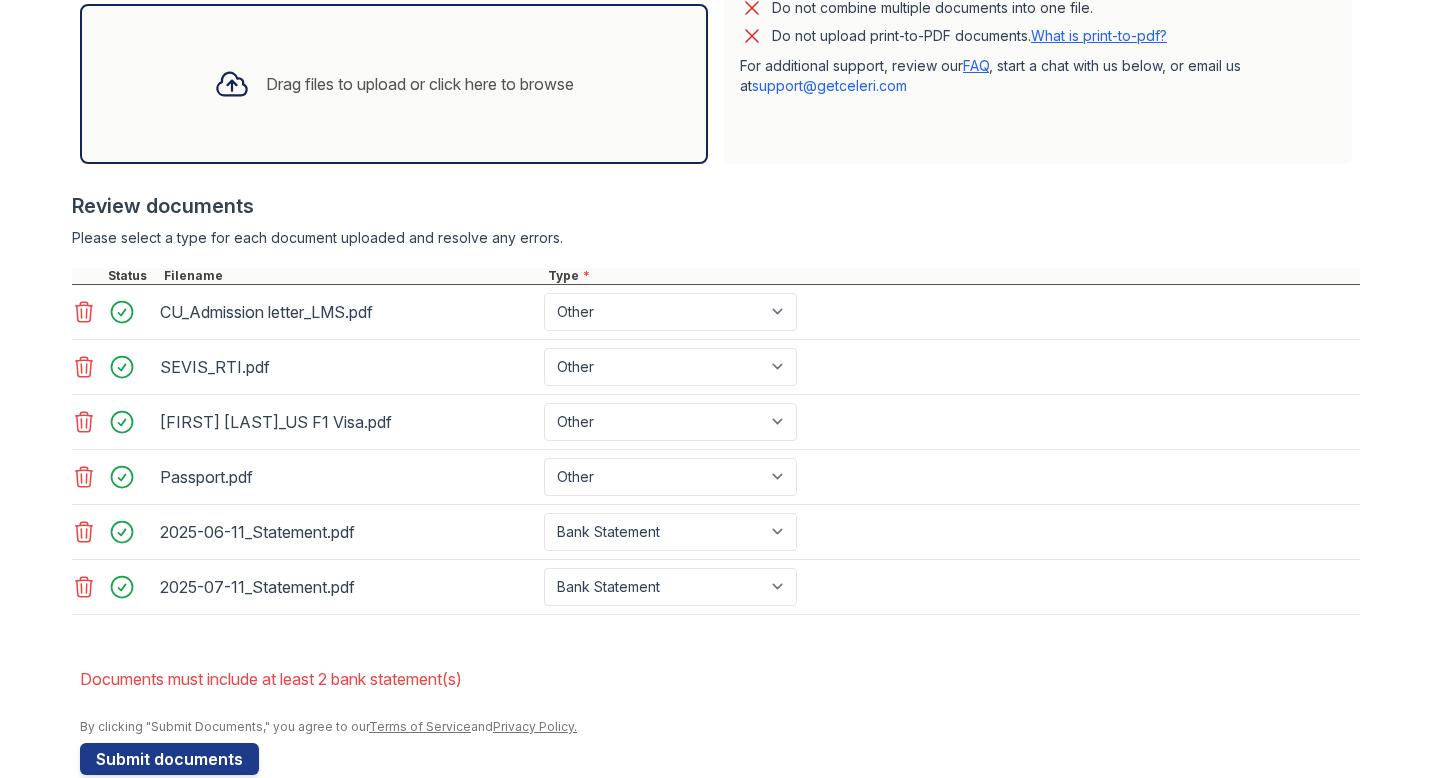 scroll, scrollTop: 749, scrollLeft: 0, axis: vertical 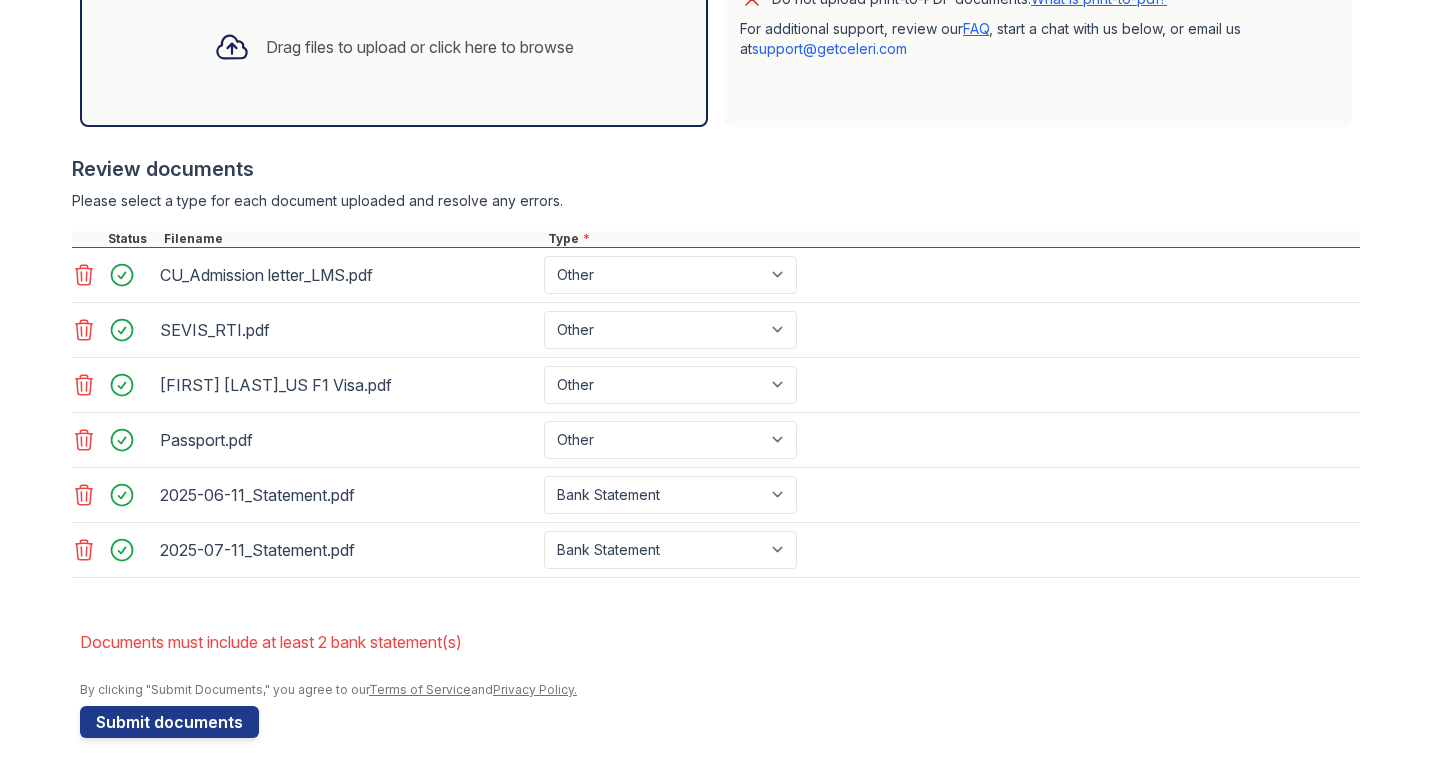 click on "Drag files to upload or click here to browse" at bounding box center (420, 47) 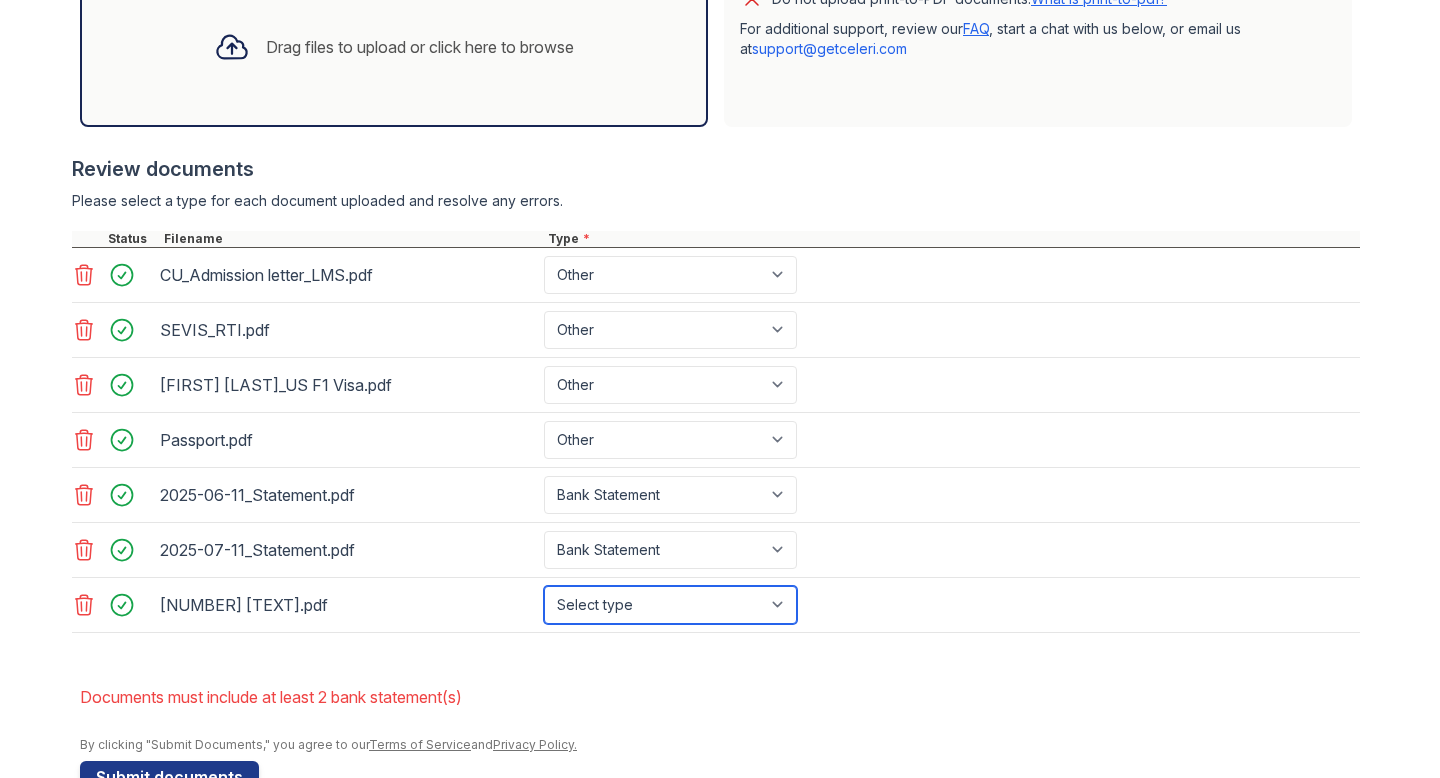 click on "Select type
Paystub
Bank Statement
Offer Letter
Tax Documents
Benefit Award Letter
Investment Account Statement
Other" at bounding box center [670, 605] 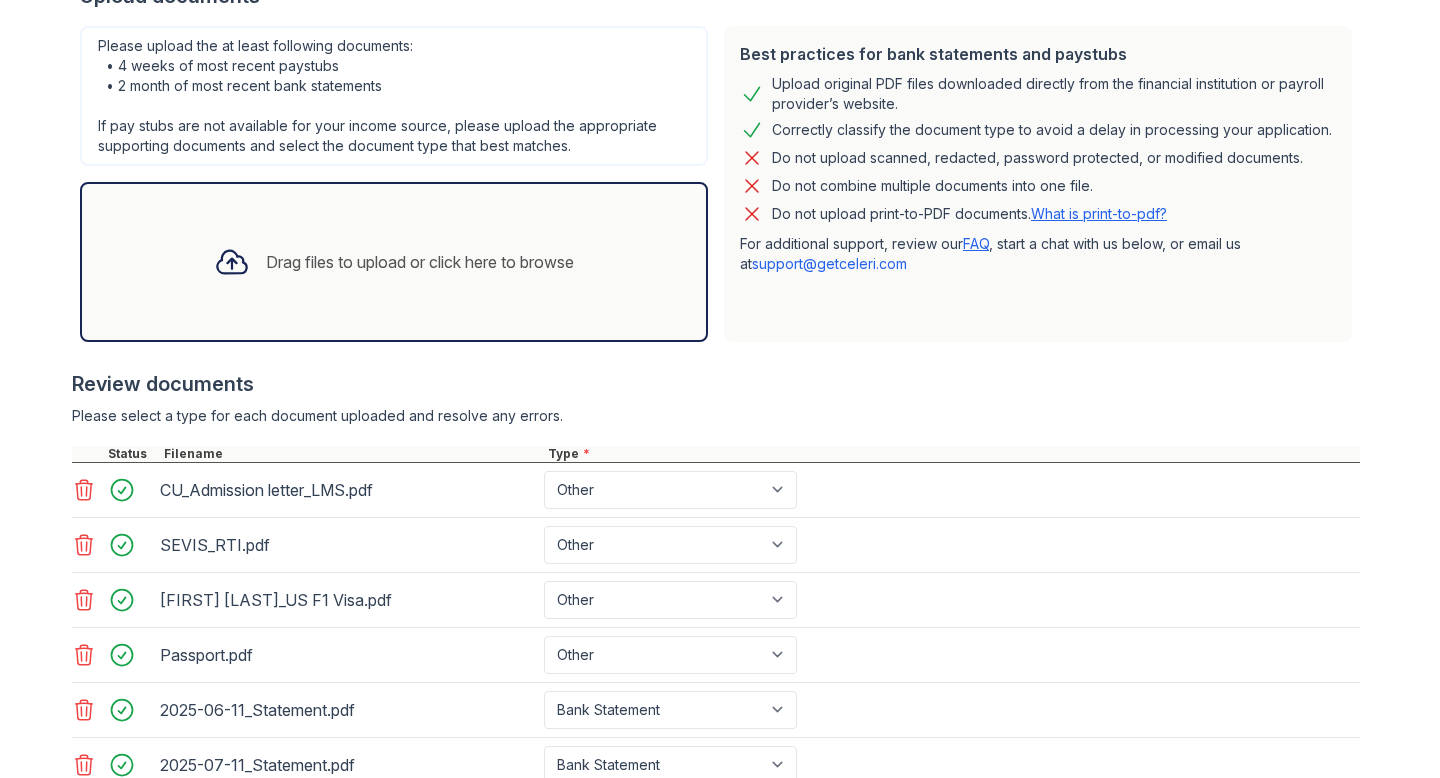 scroll, scrollTop: 804, scrollLeft: 0, axis: vertical 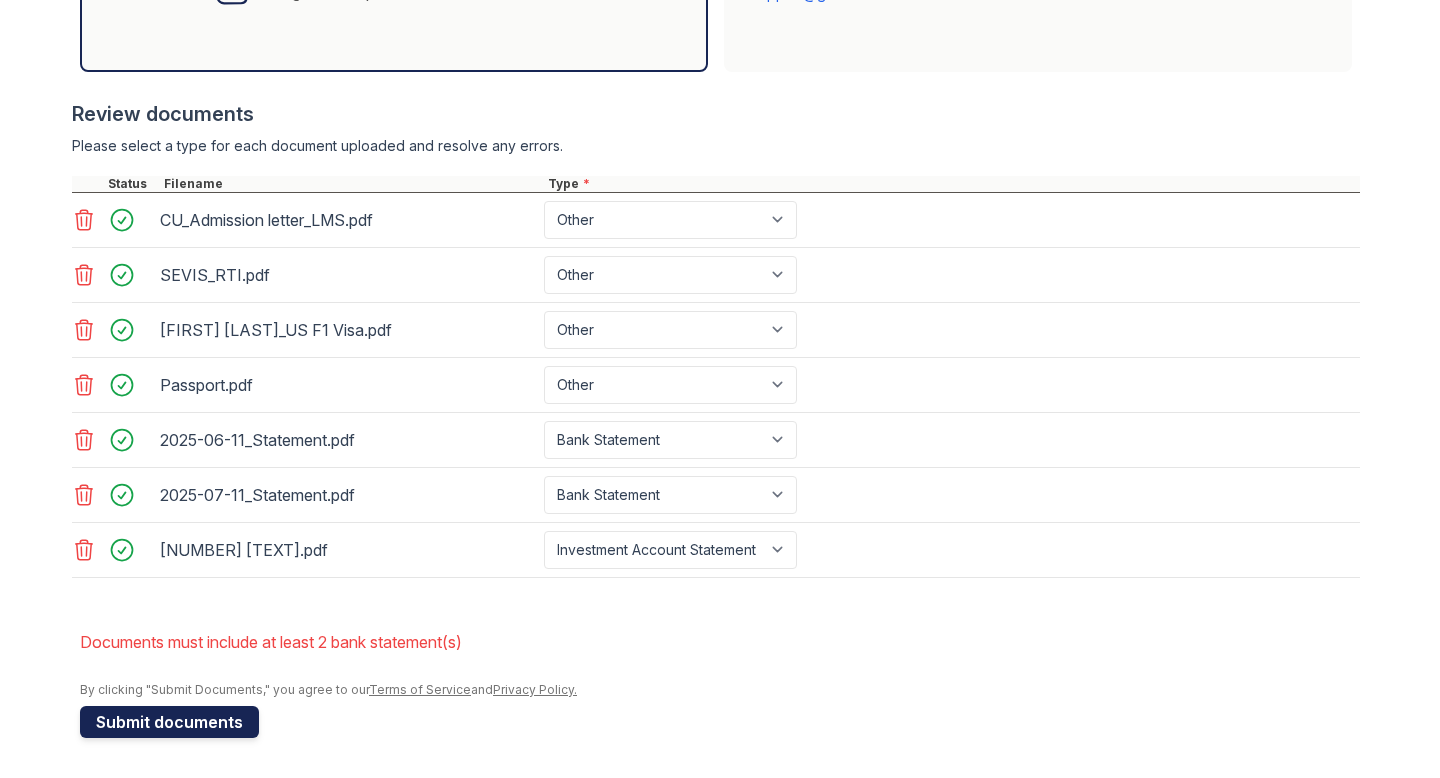 click on "Submit documents" at bounding box center (169, 722) 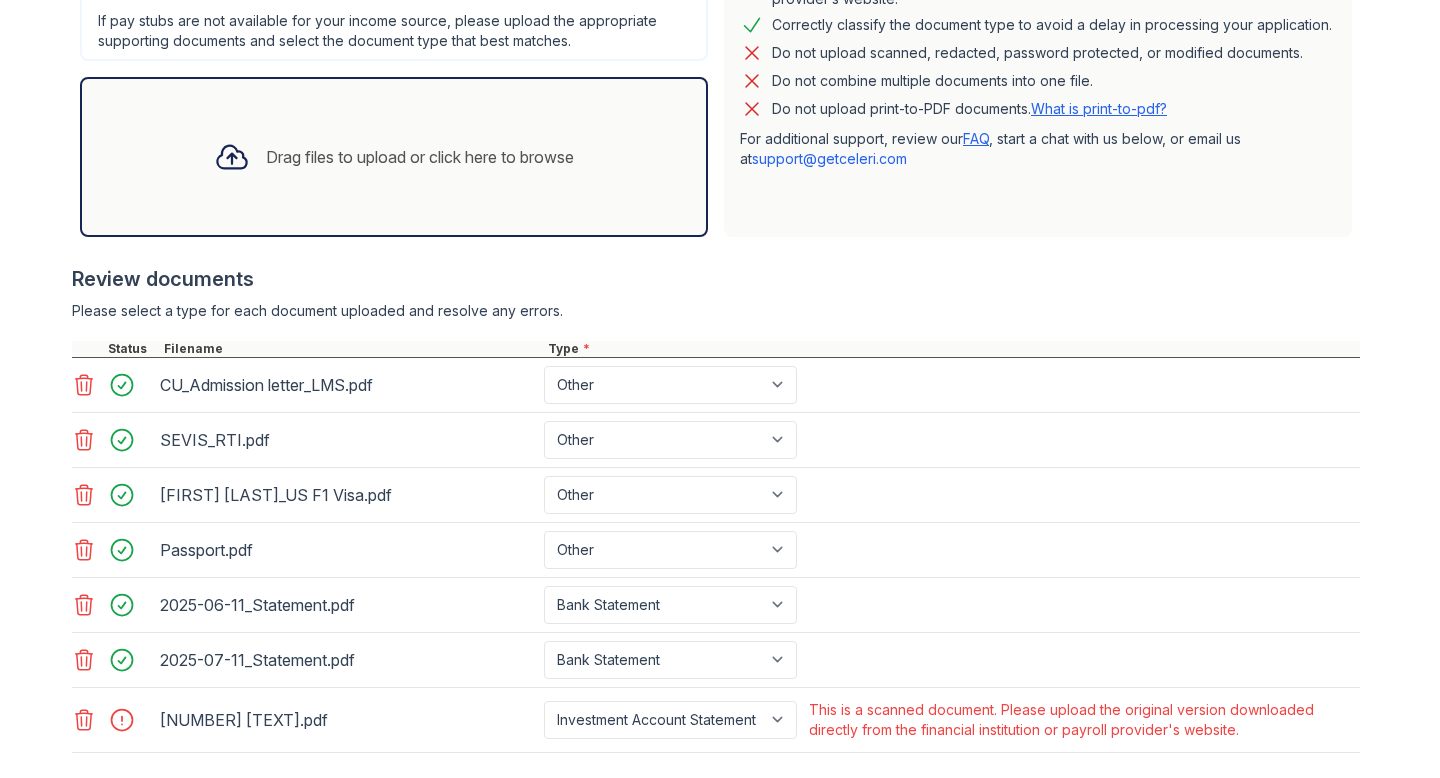 scroll, scrollTop: 698, scrollLeft: 0, axis: vertical 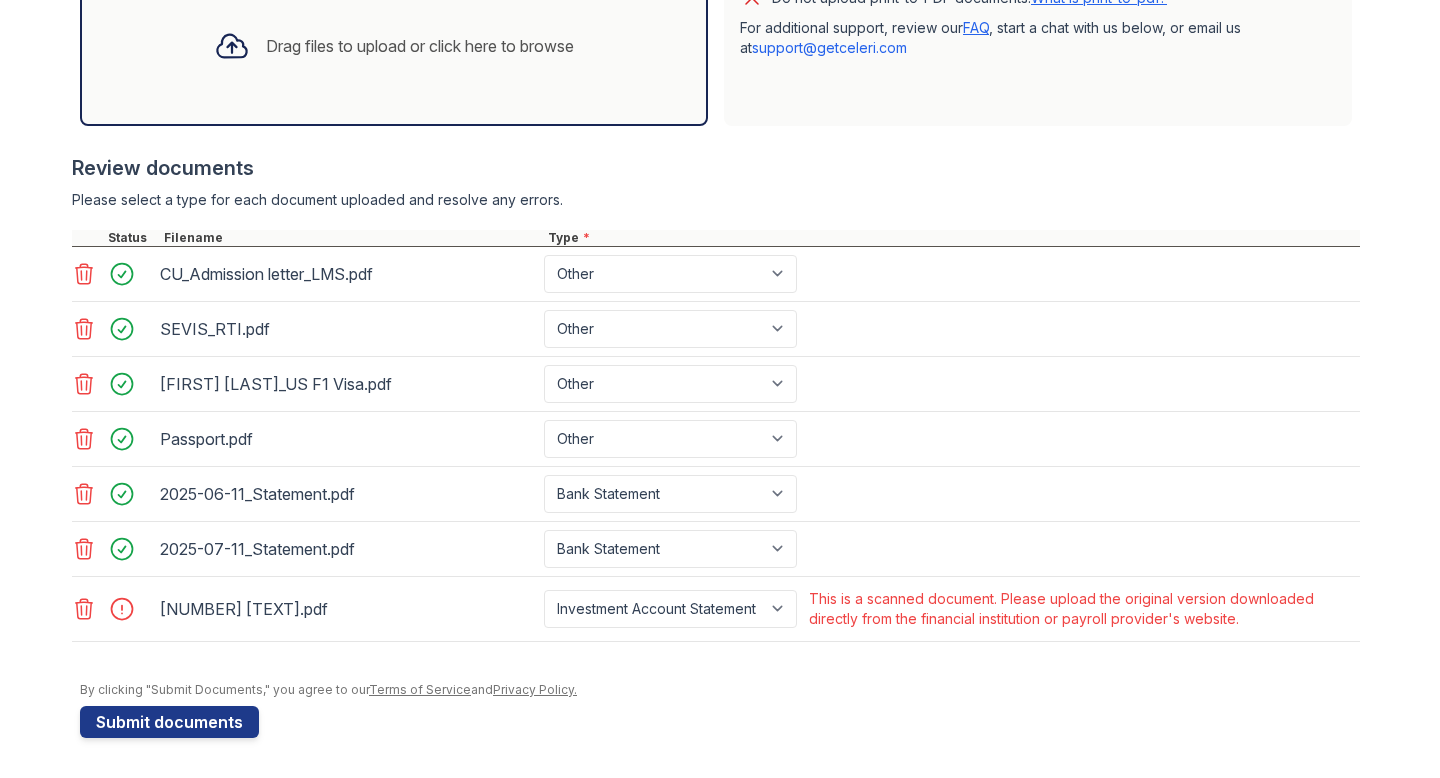click 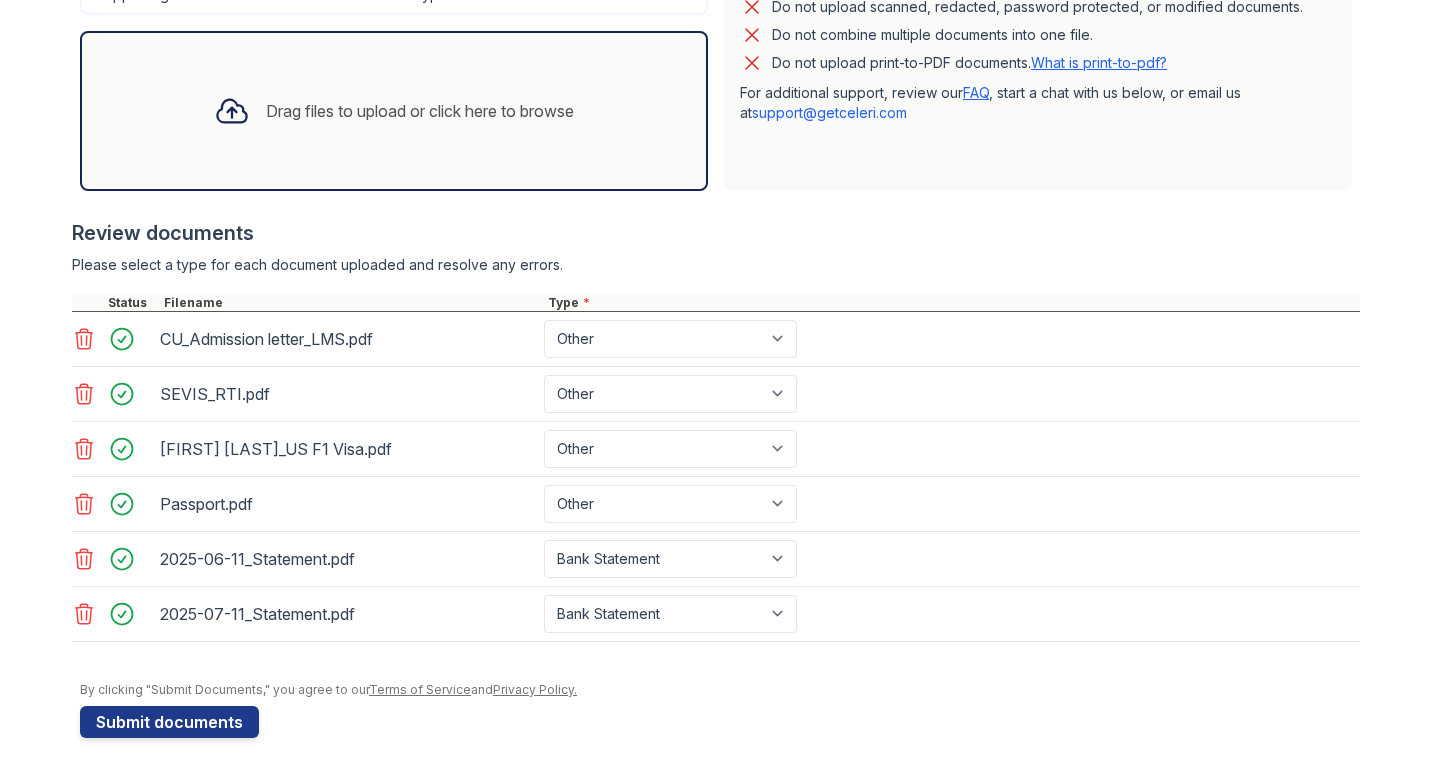 scroll, scrollTop: 633, scrollLeft: 0, axis: vertical 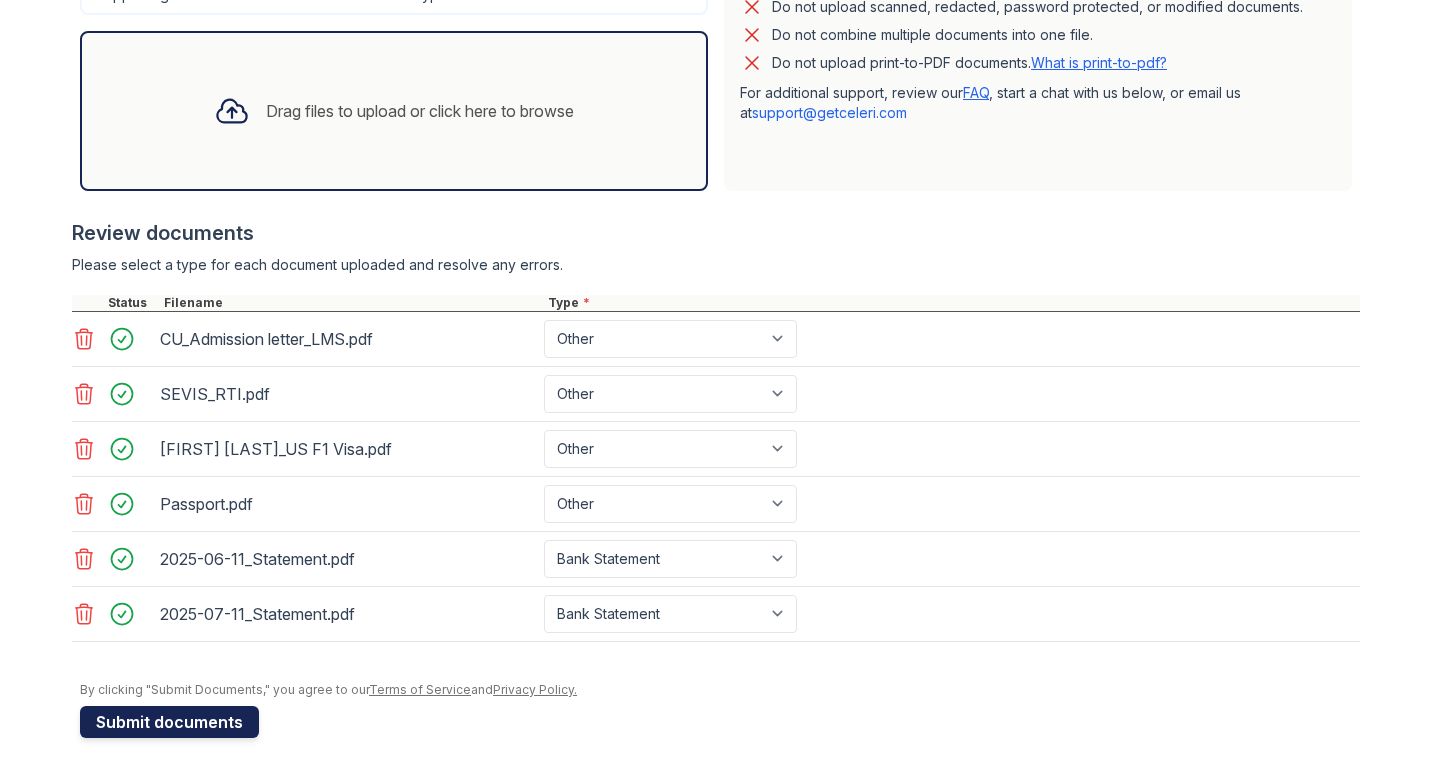 click on "Submit documents" at bounding box center (169, 722) 